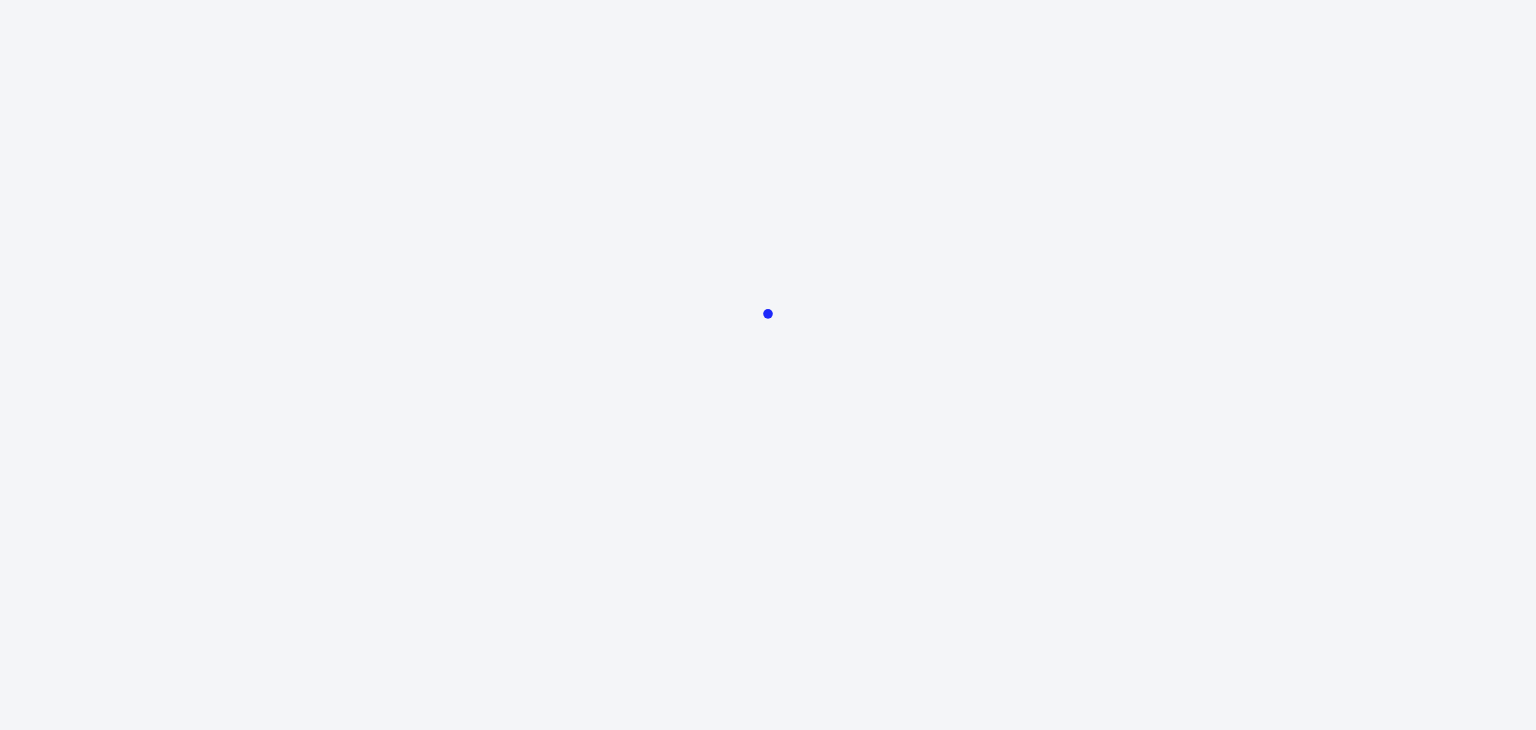 scroll, scrollTop: 0, scrollLeft: 0, axis: both 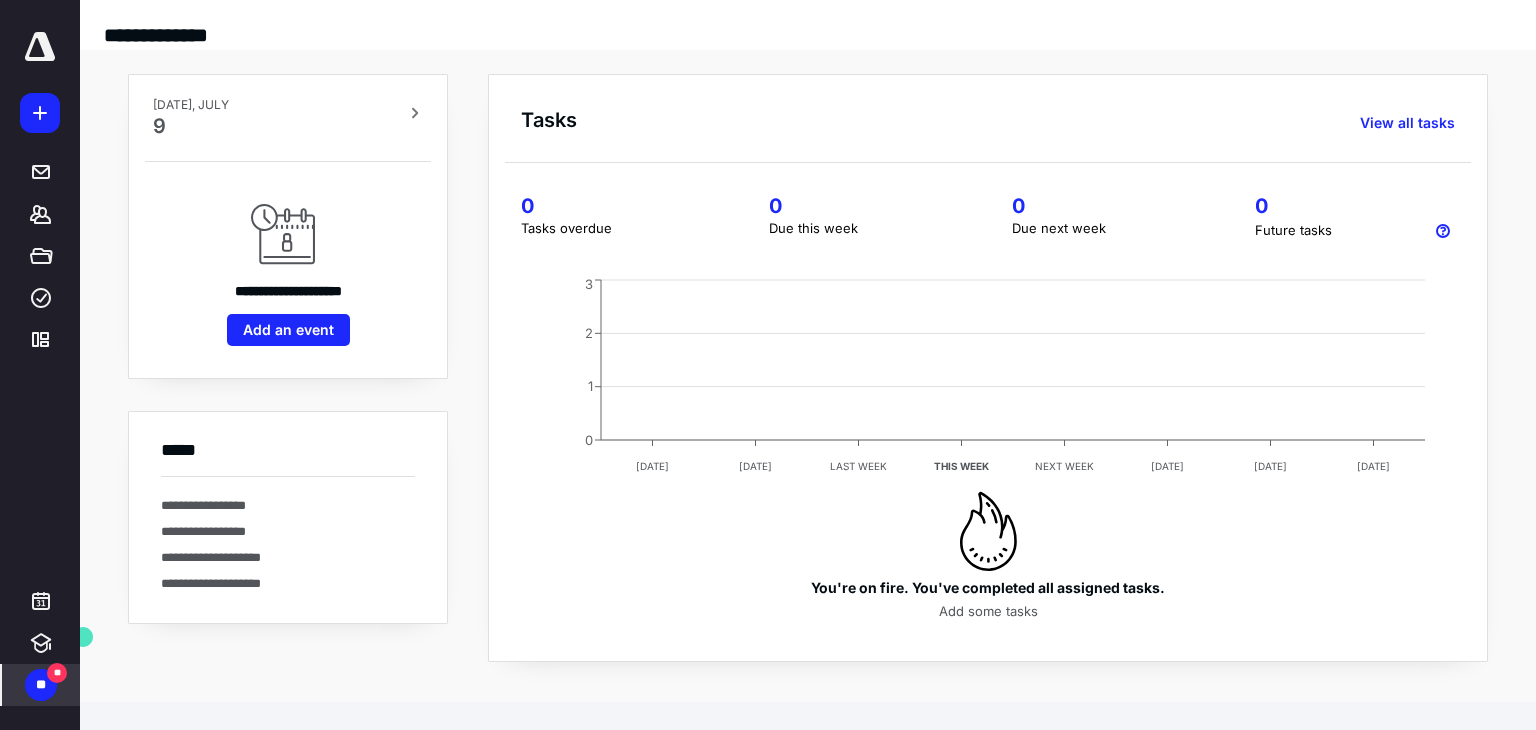click on "**" at bounding box center (41, 685) 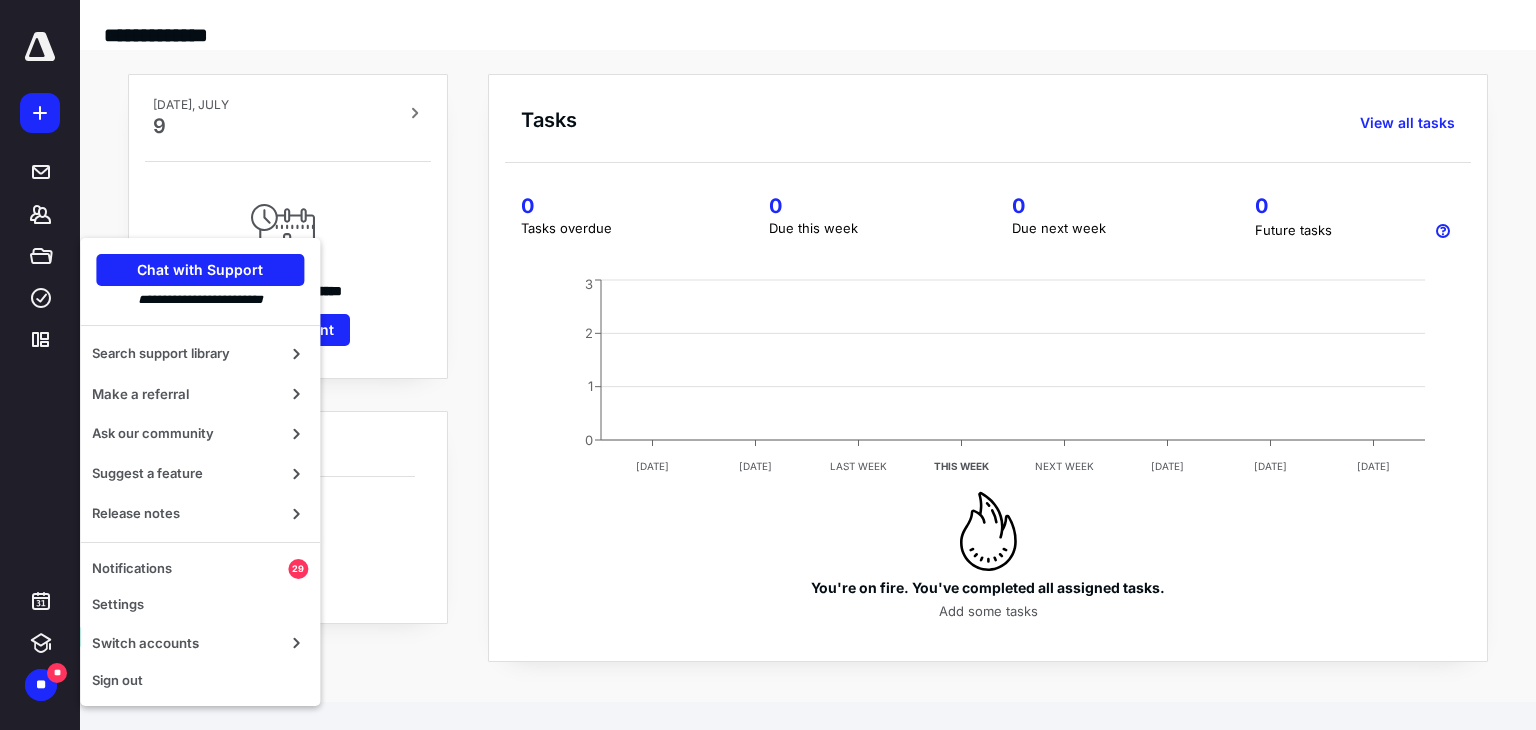 click on "**********" at bounding box center (808, 368) 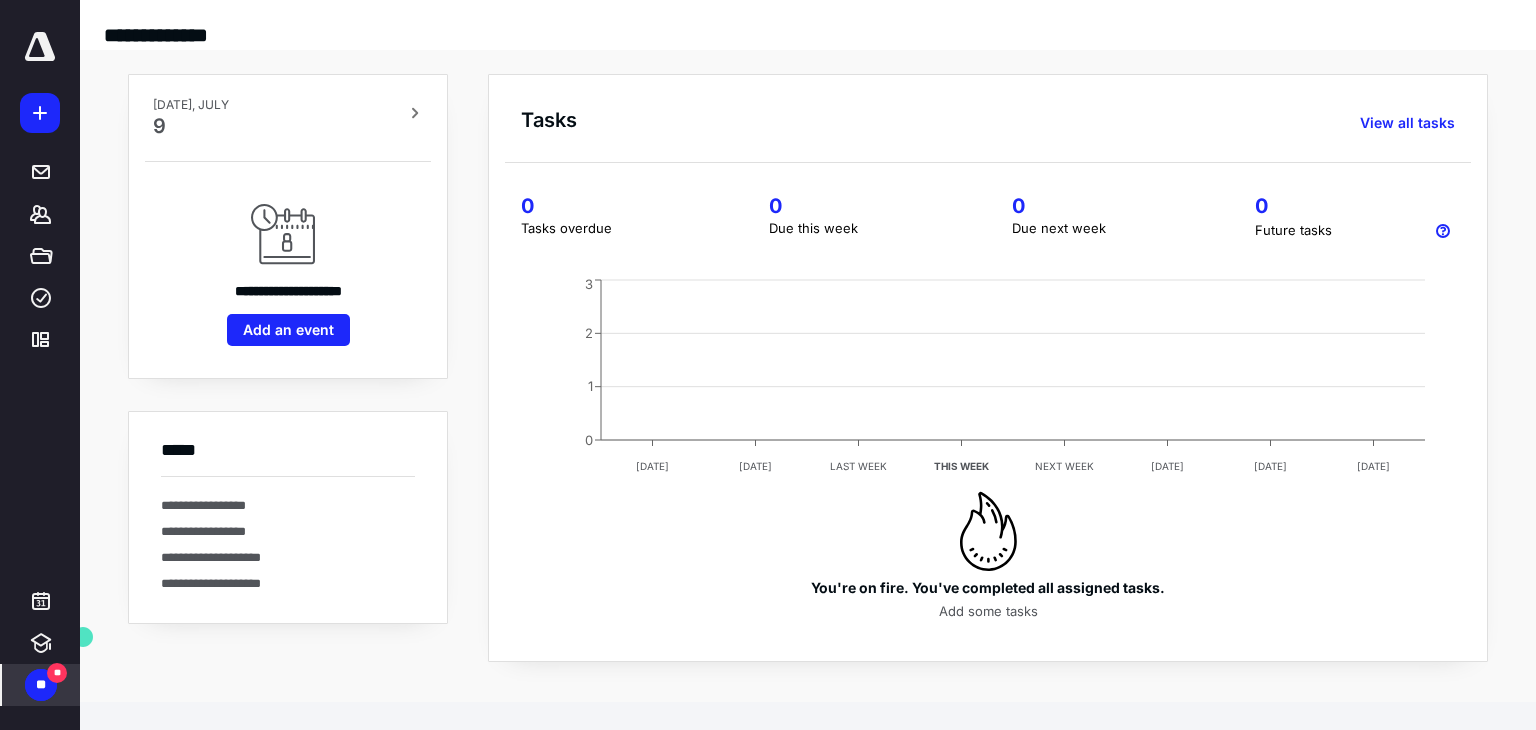 click on "**" at bounding box center [41, 685] 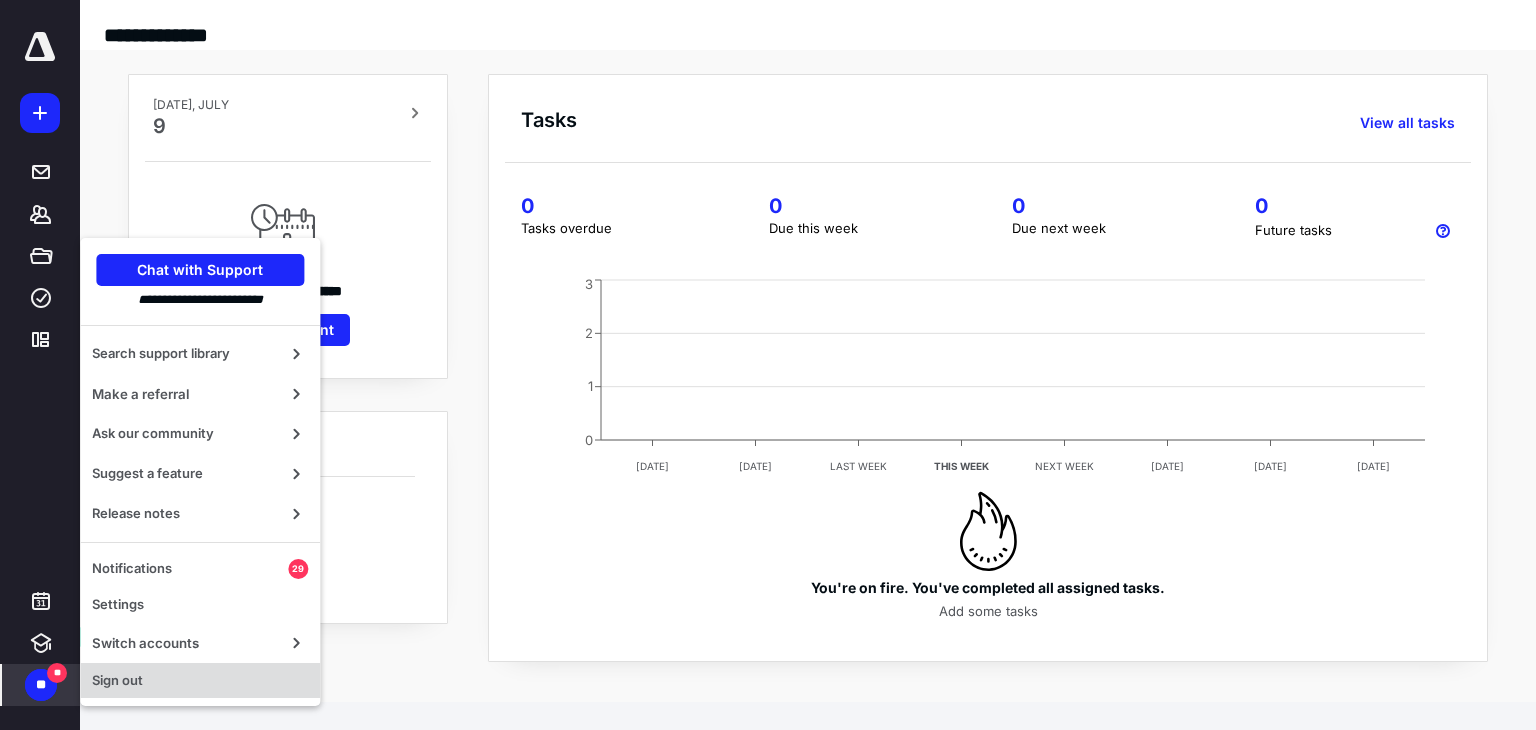 click on "Sign out" at bounding box center [200, 681] 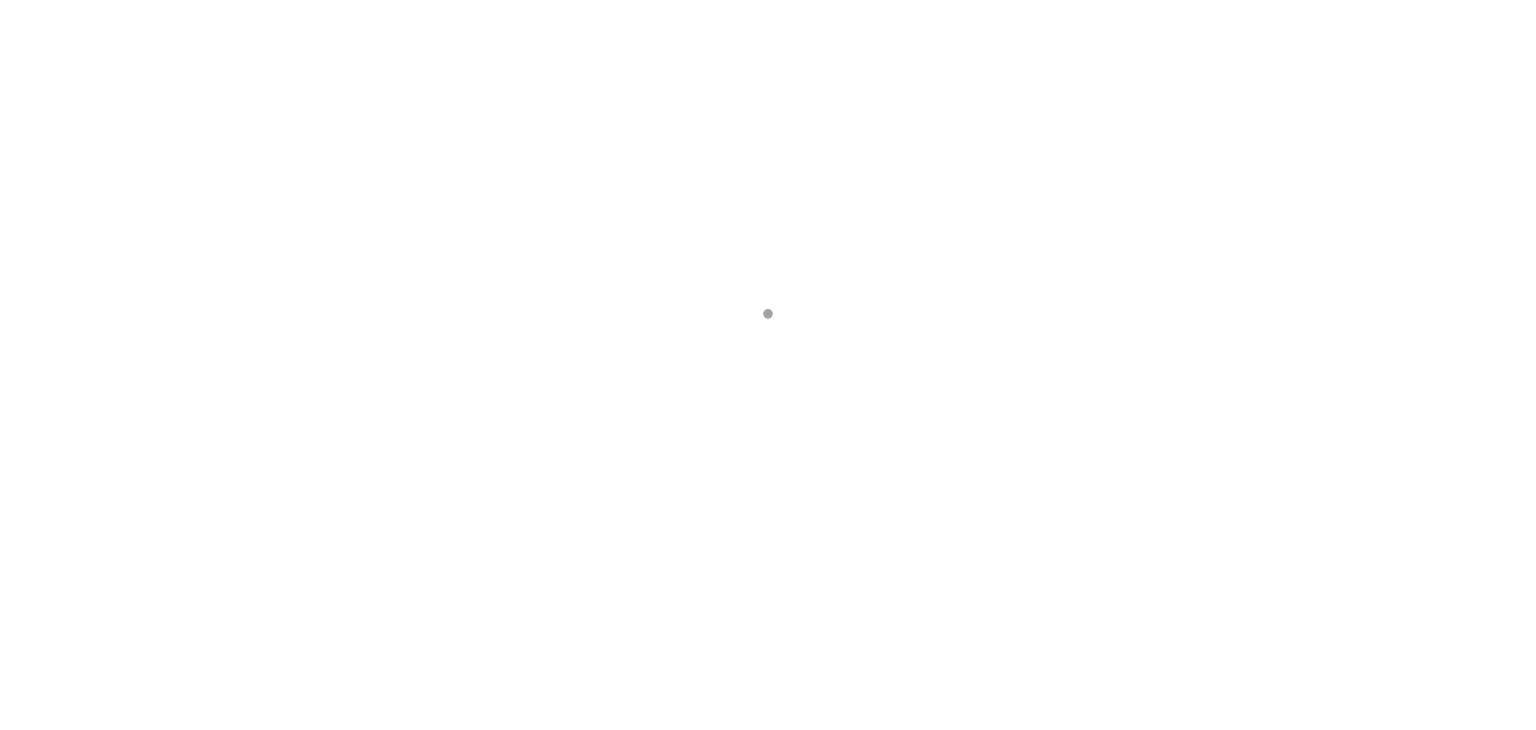scroll, scrollTop: 0, scrollLeft: 0, axis: both 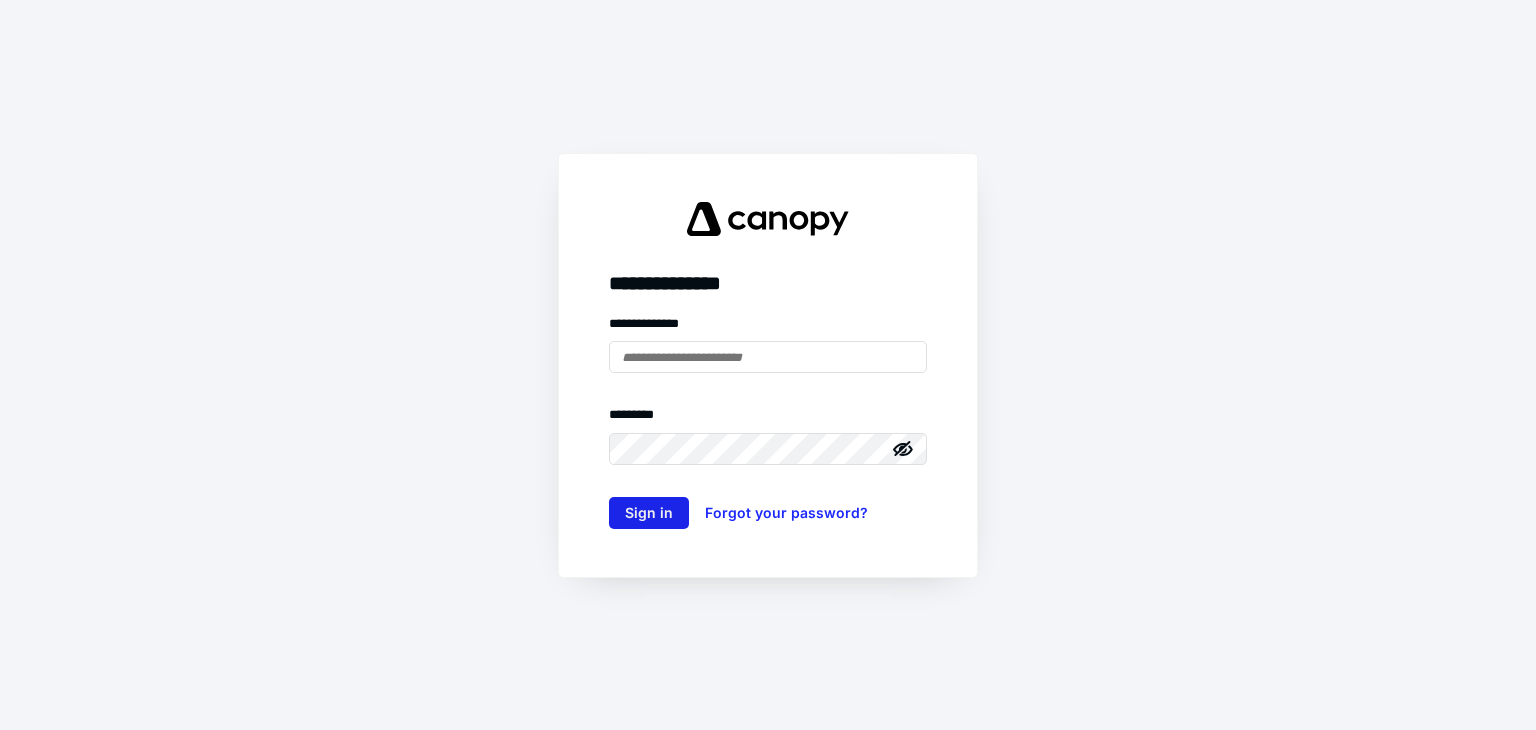 type on "**********" 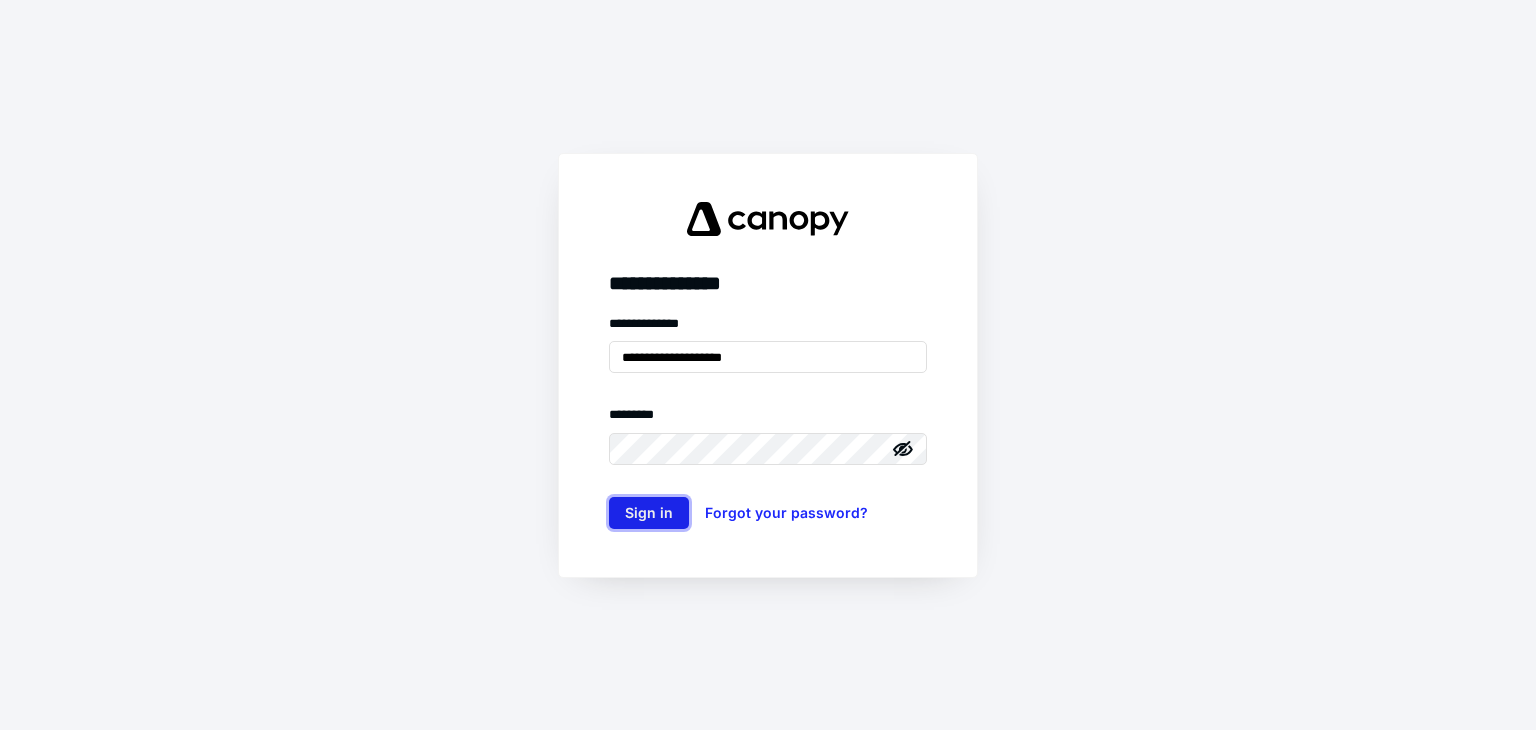 click on "Sign in" at bounding box center [649, 513] 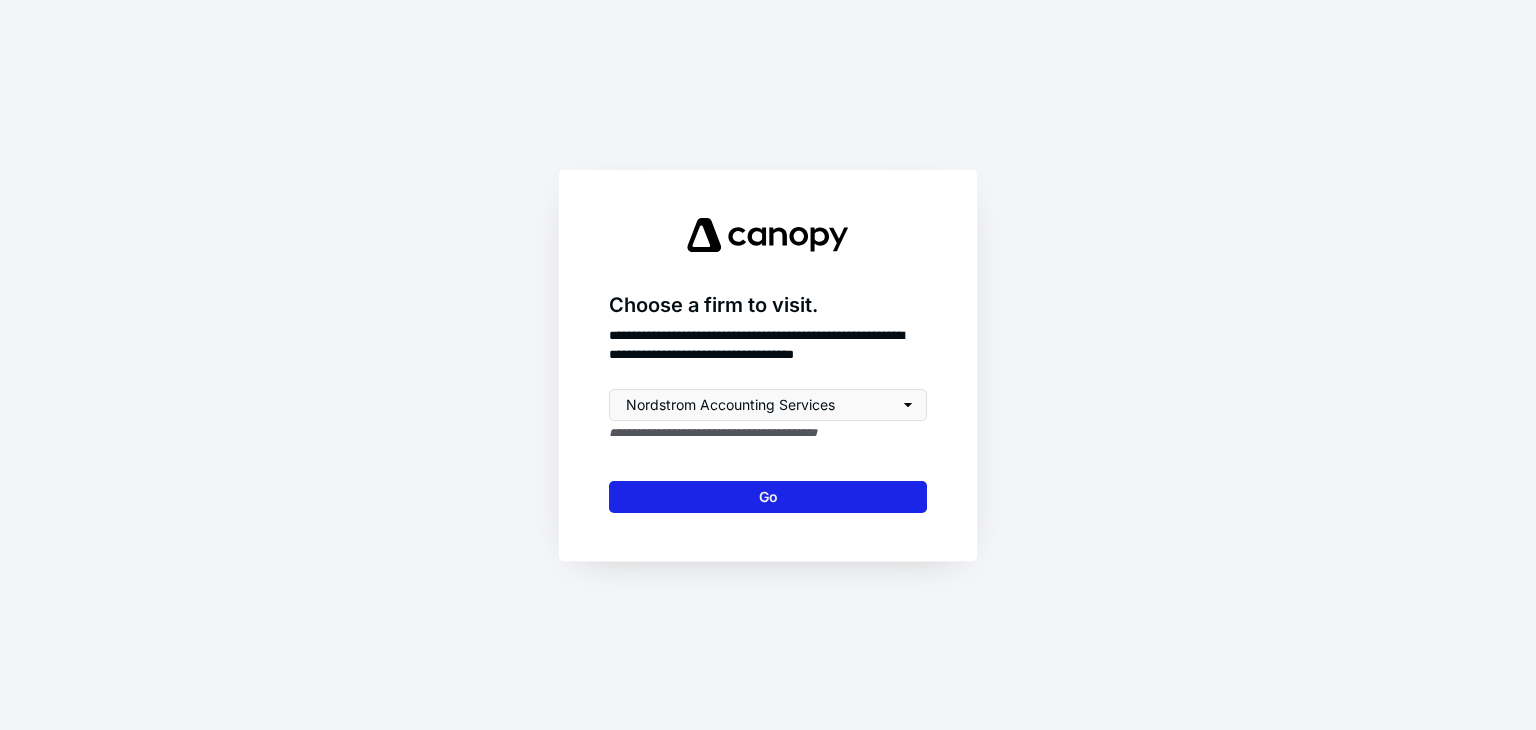 click on "Go" at bounding box center (768, 497) 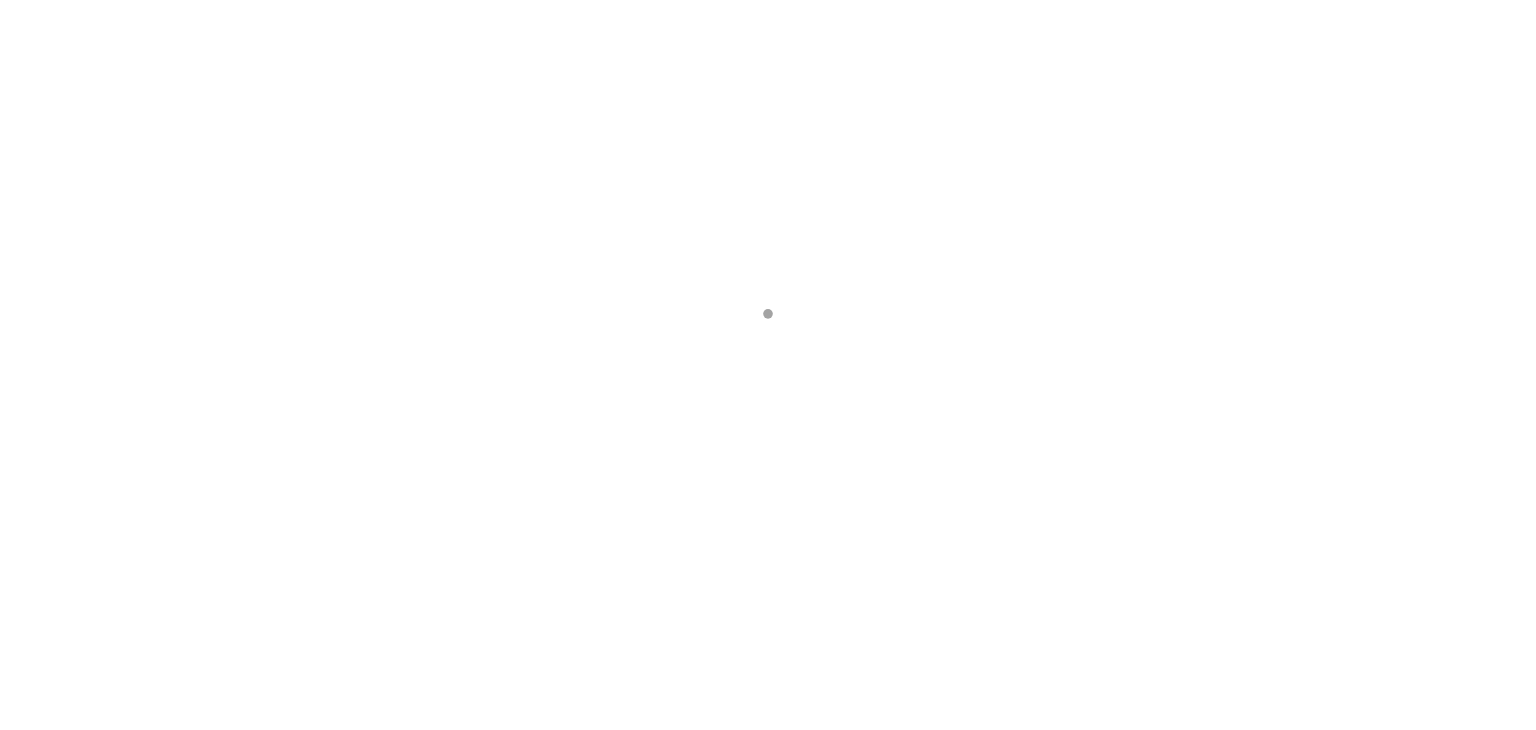 scroll, scrollTop: 0, scrollLeft: 0, axis: both 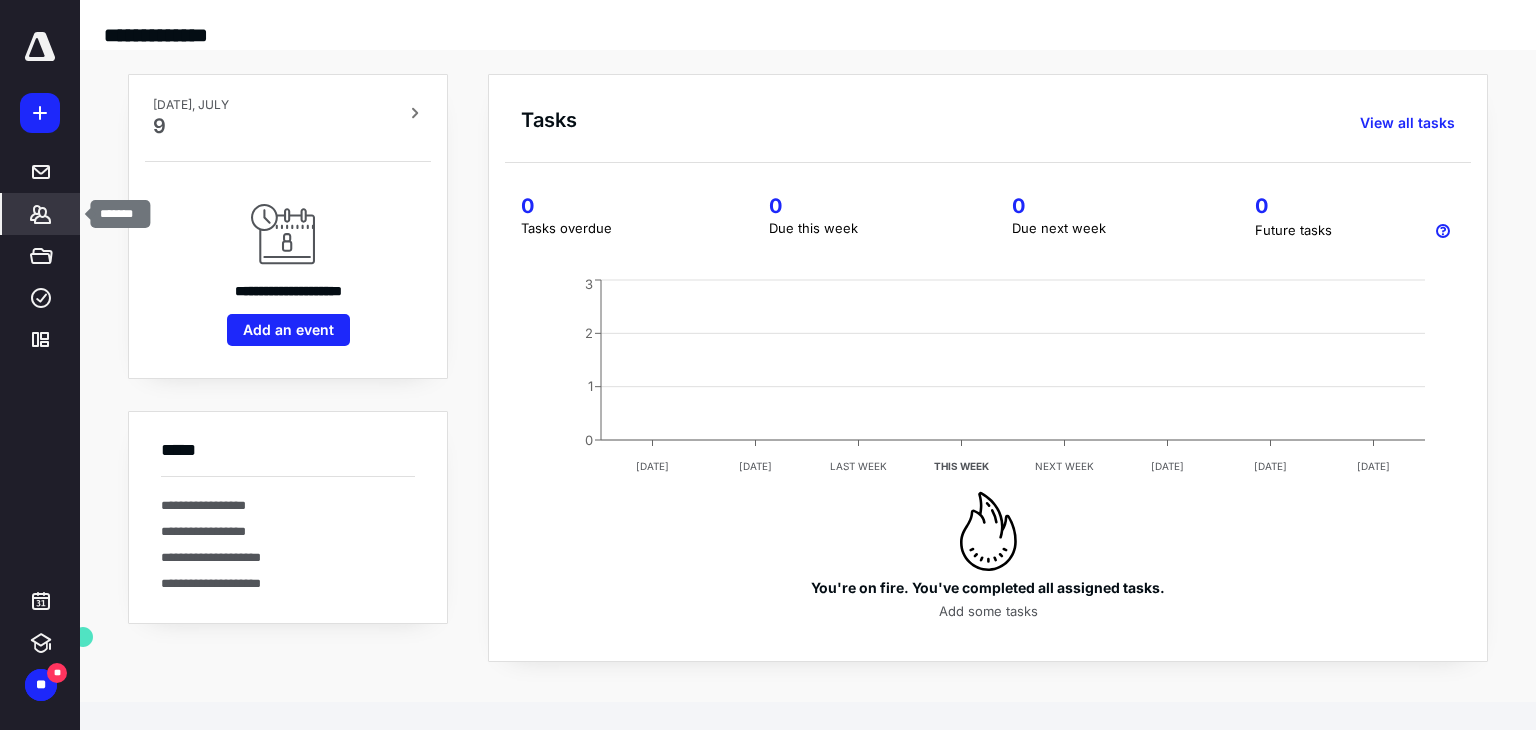 click 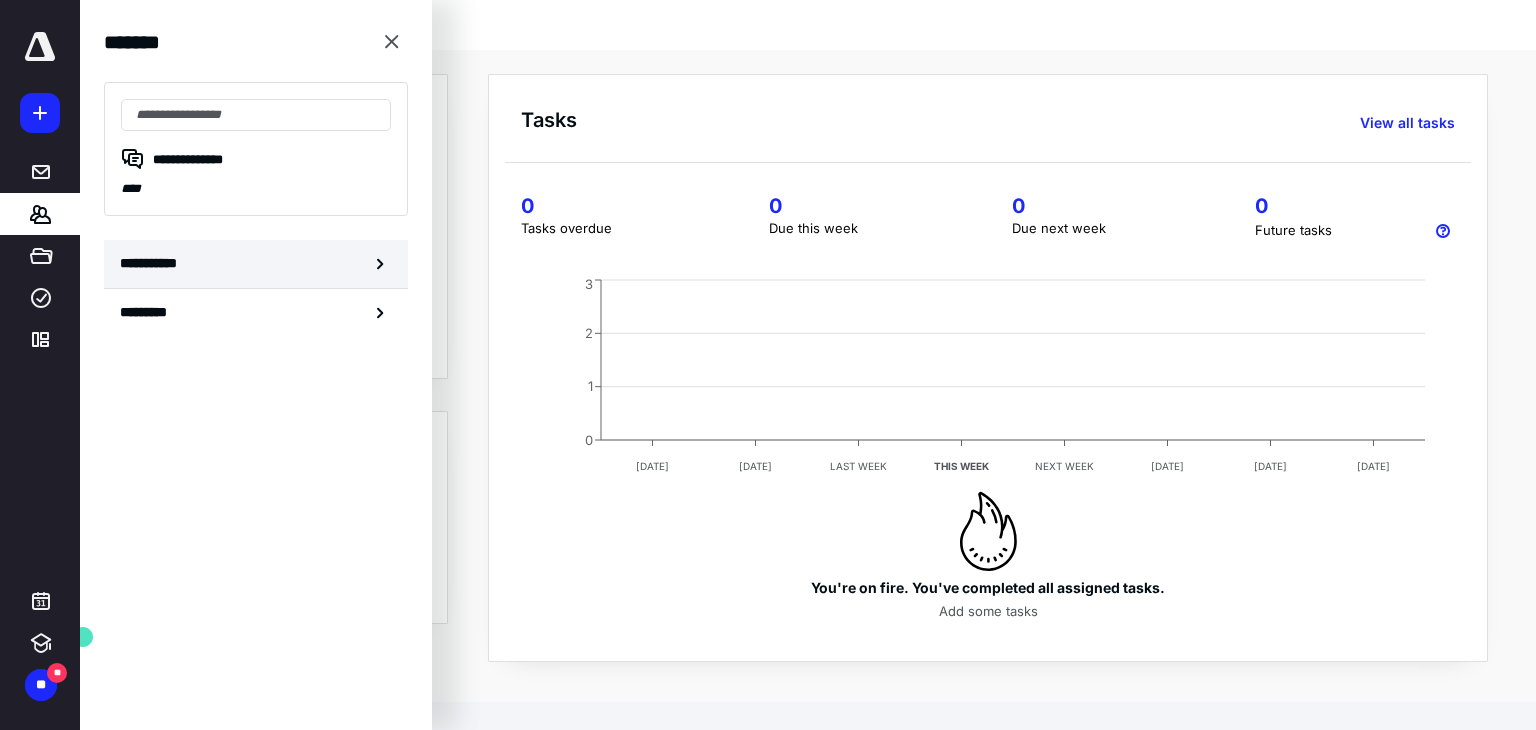 click on "**********" at bounding box center [256, 264] 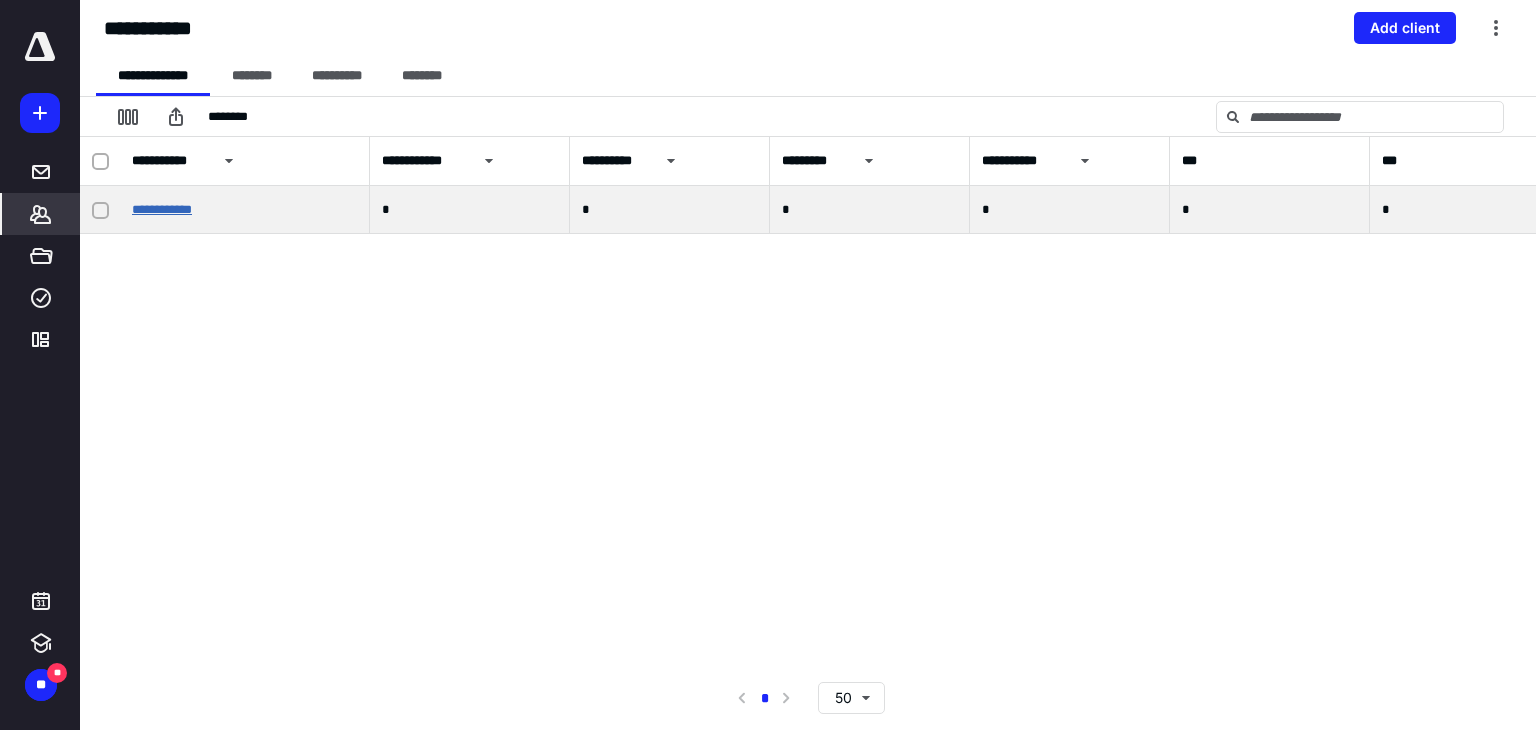 click on "**********" at bounding box center [162, 209] 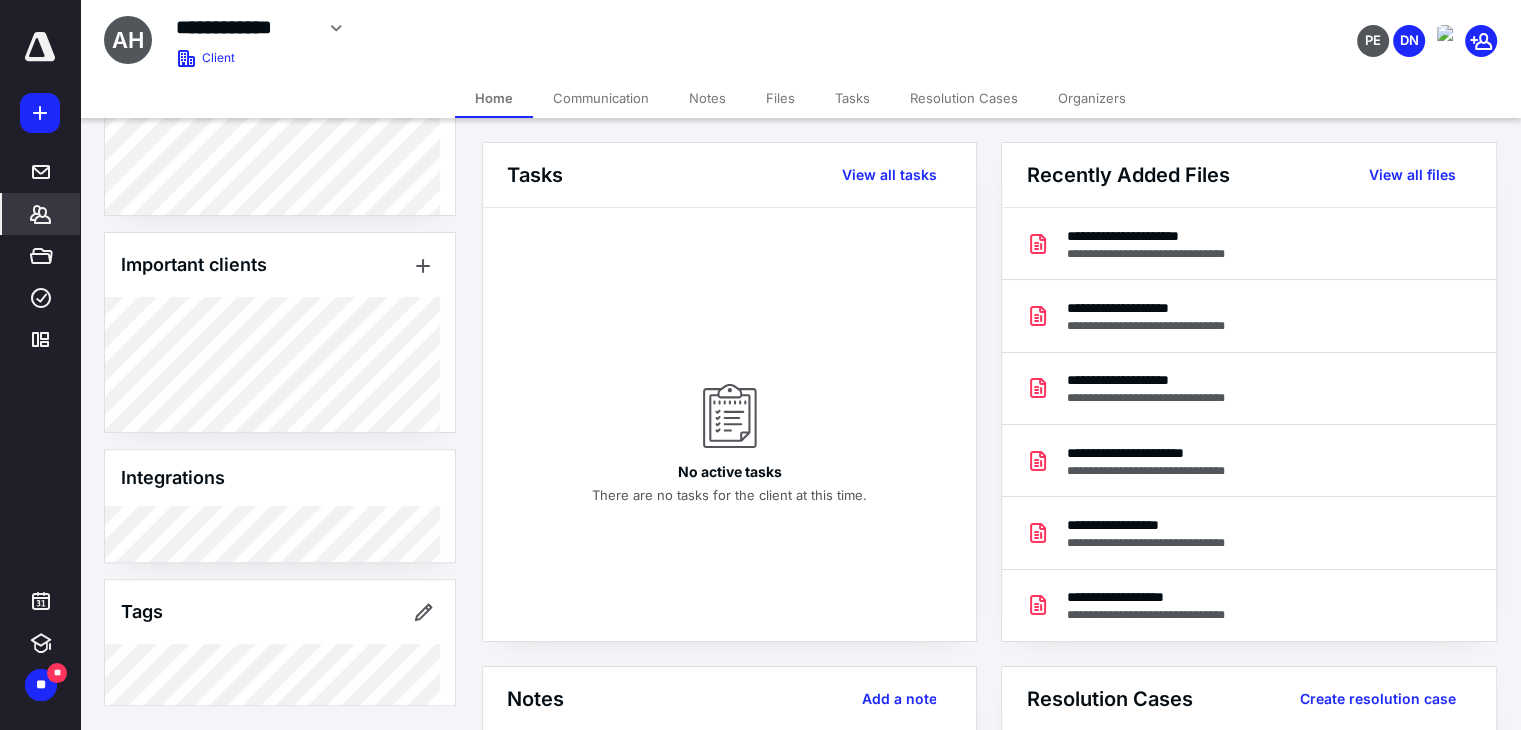 scroll, scrollTop: 642, scrollLeft: 0, axis: vertical 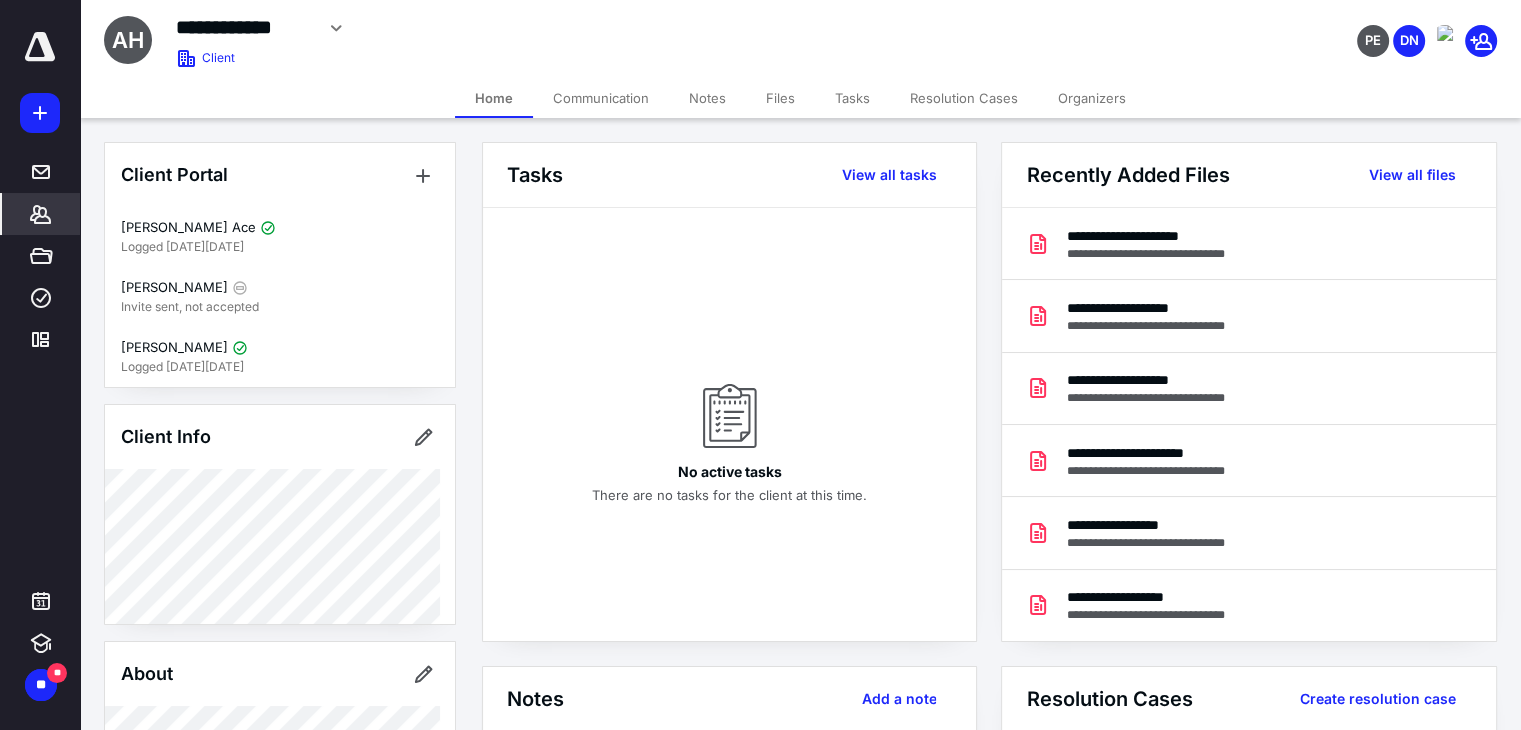 click on "Files" at bounding box center (780, 98) 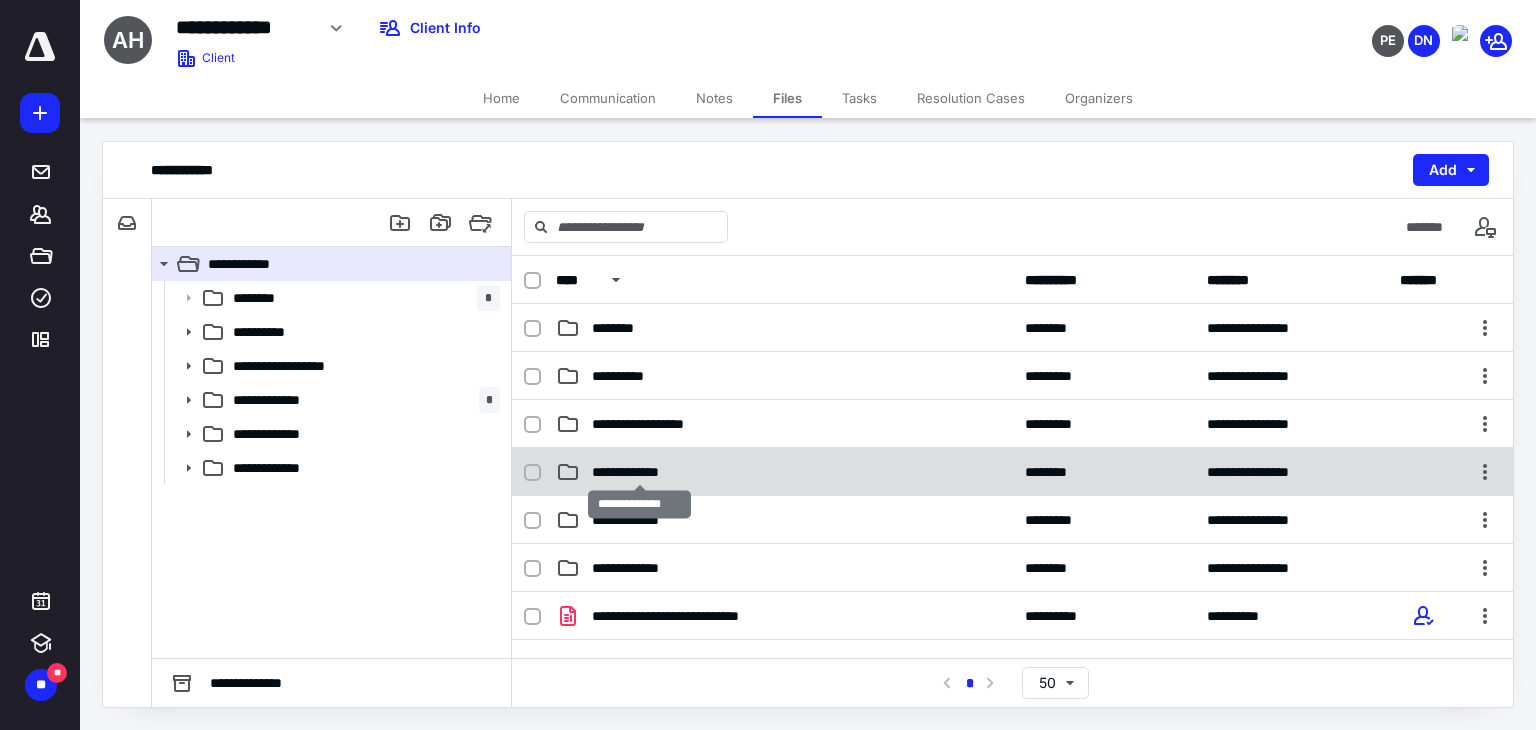 click on "**********" at bounding box center [640, 472] 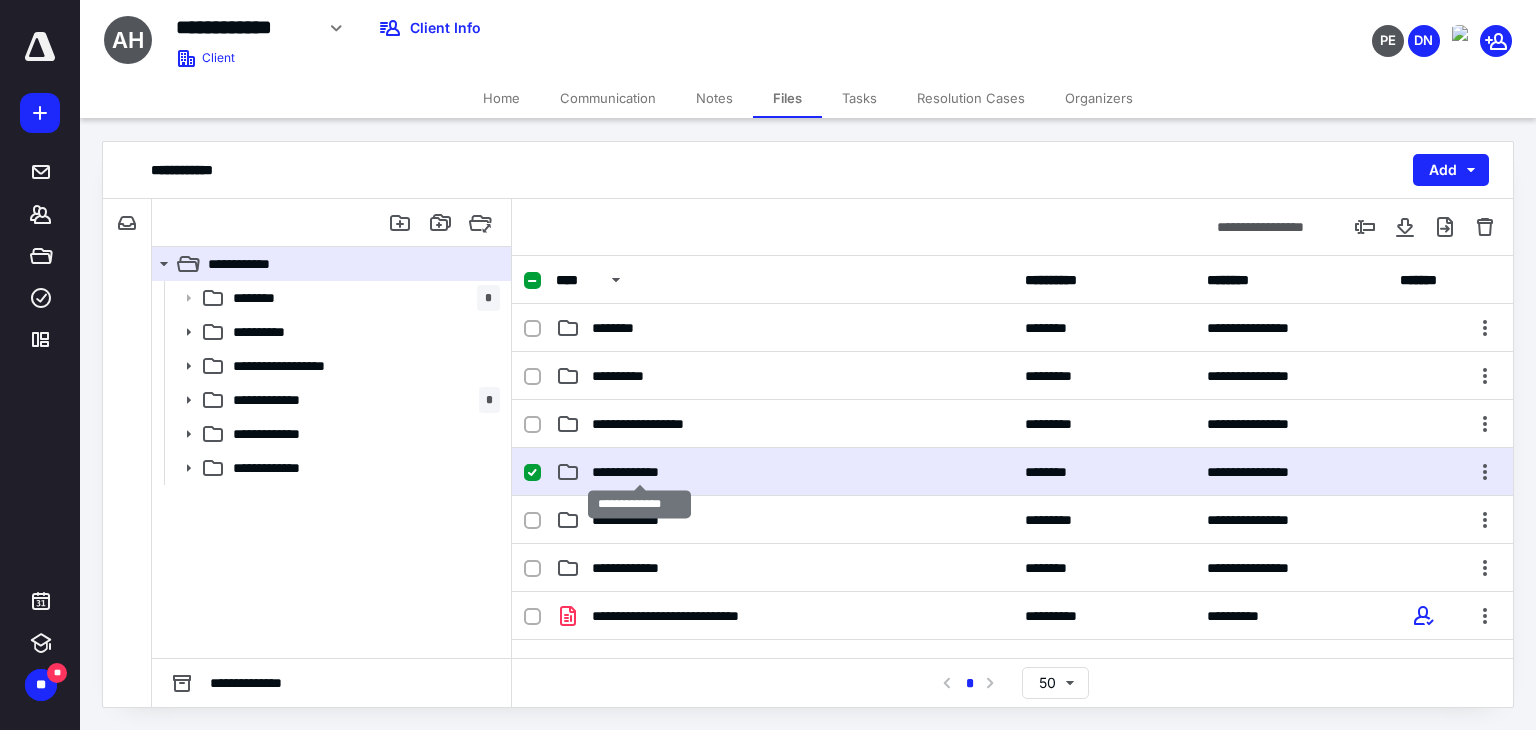 click on "**********" at bounding box center (640, 472) 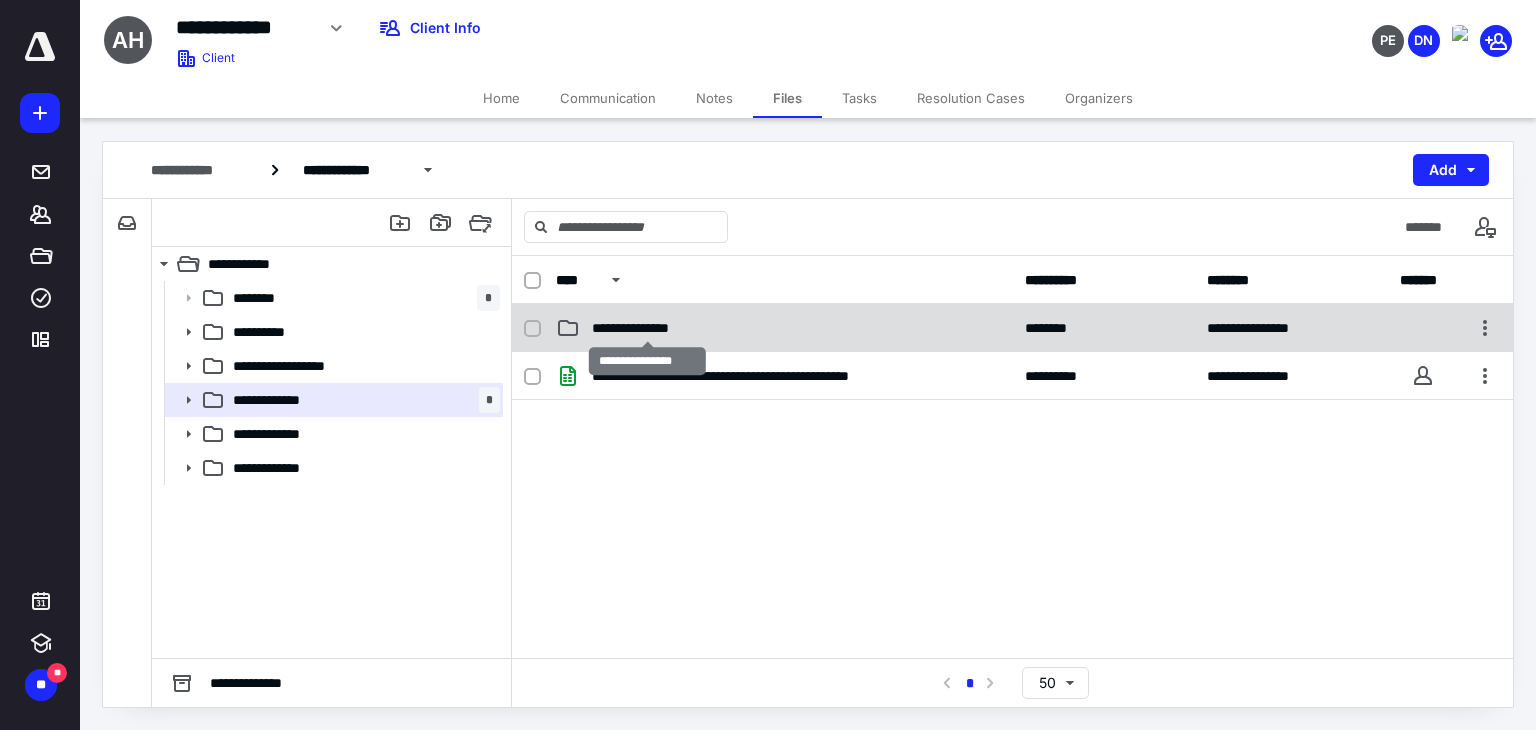 click on "**********" at bounding box center [648, 328] 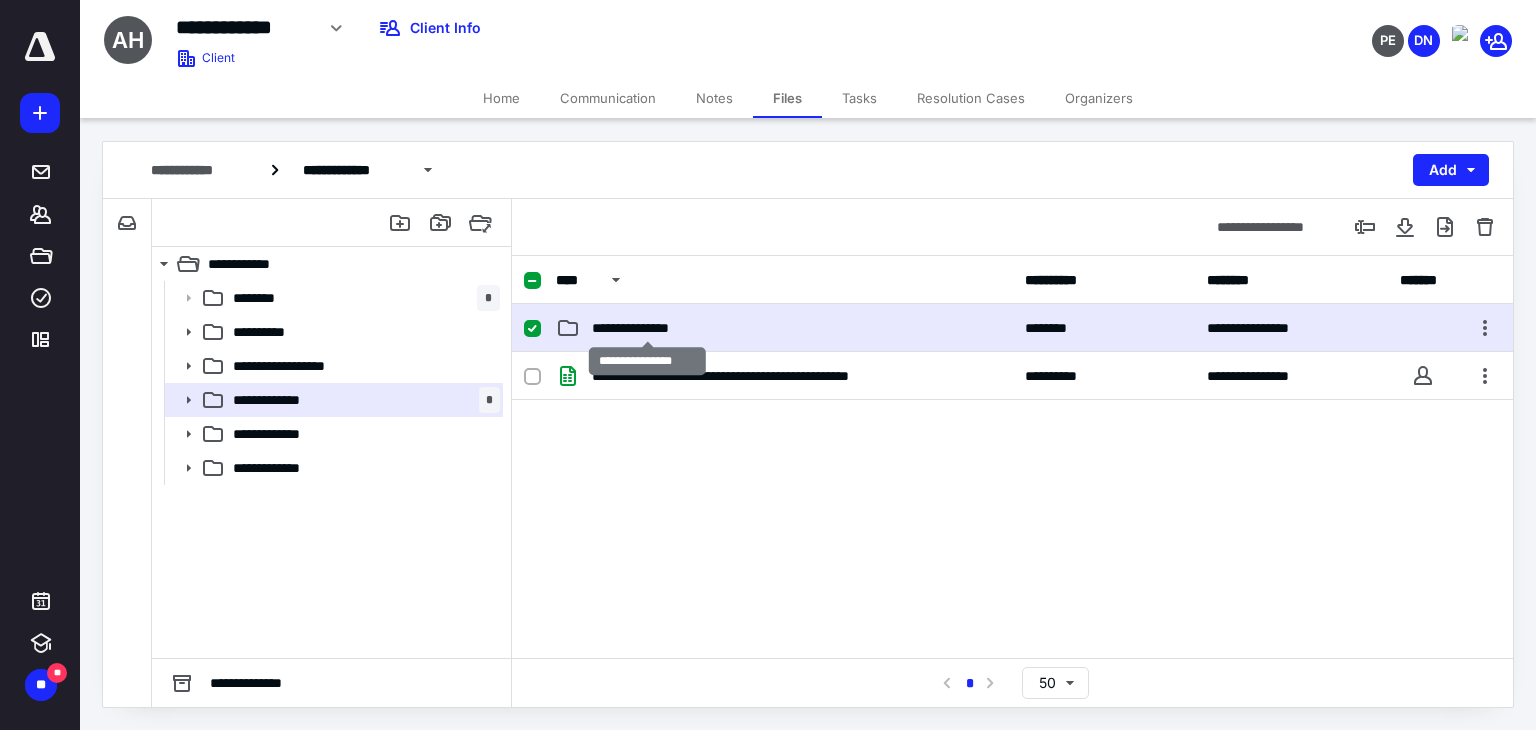 click on "**********" at bounding box center (648, 328) 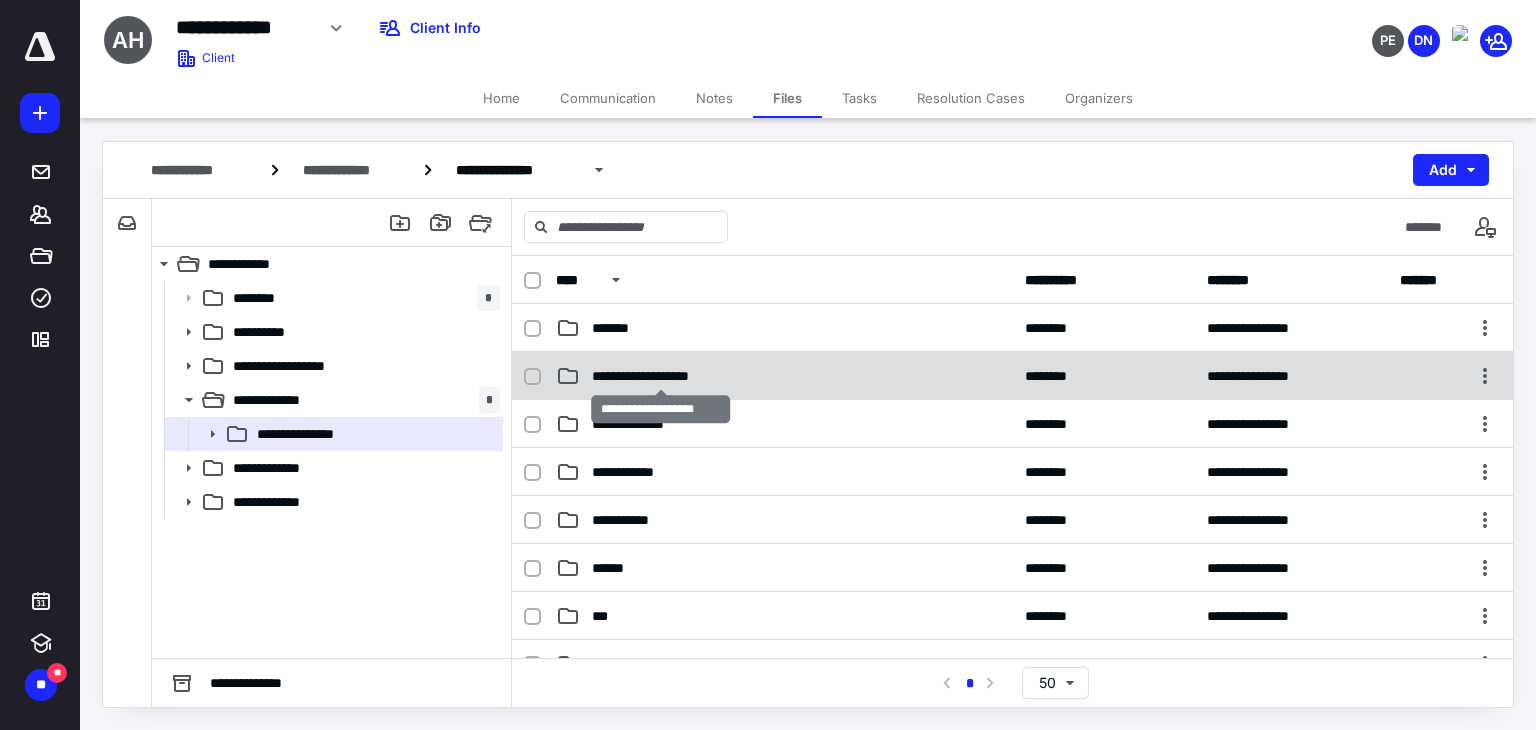 click on "**********" at bounding box center [661, 376] 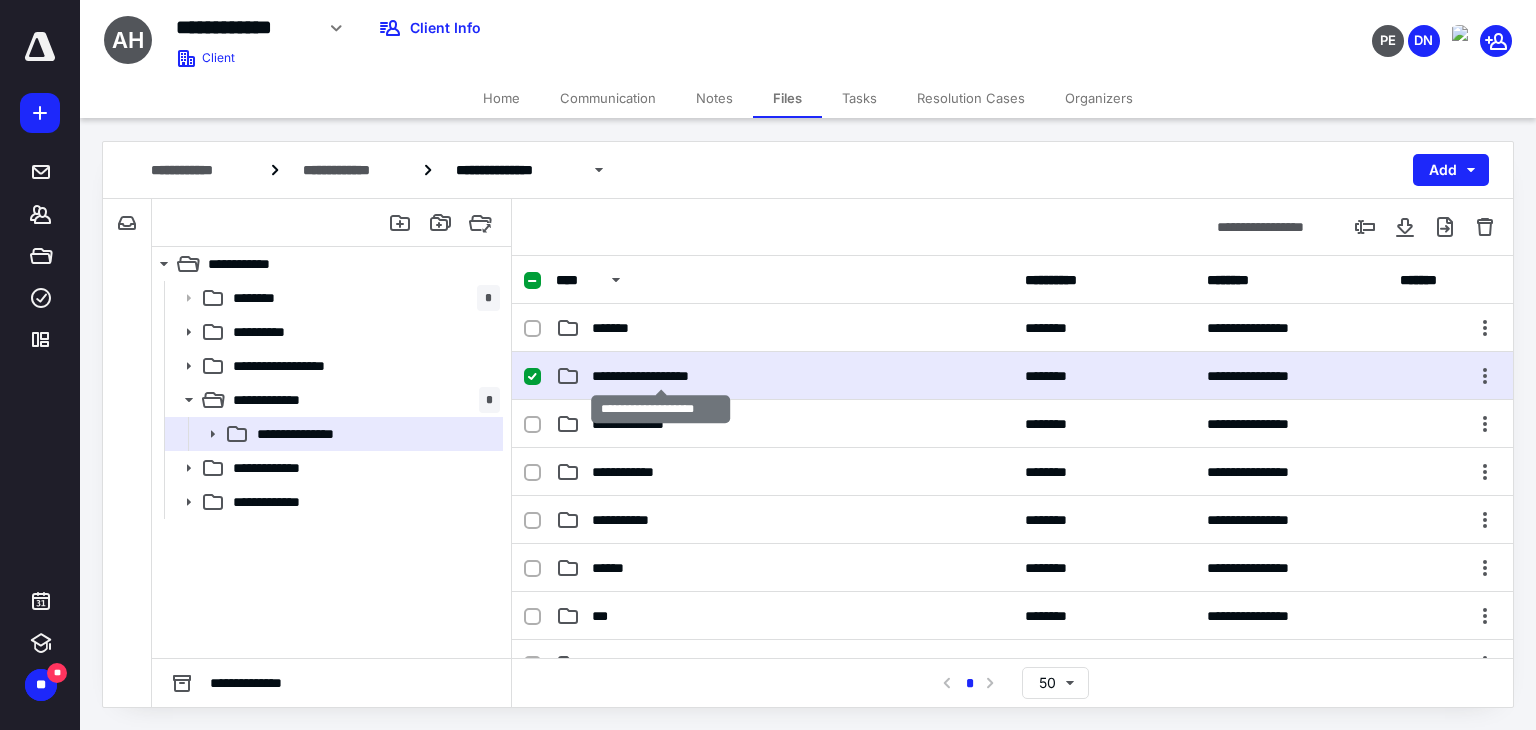 click on "**********" at bounding box center (661, 376) 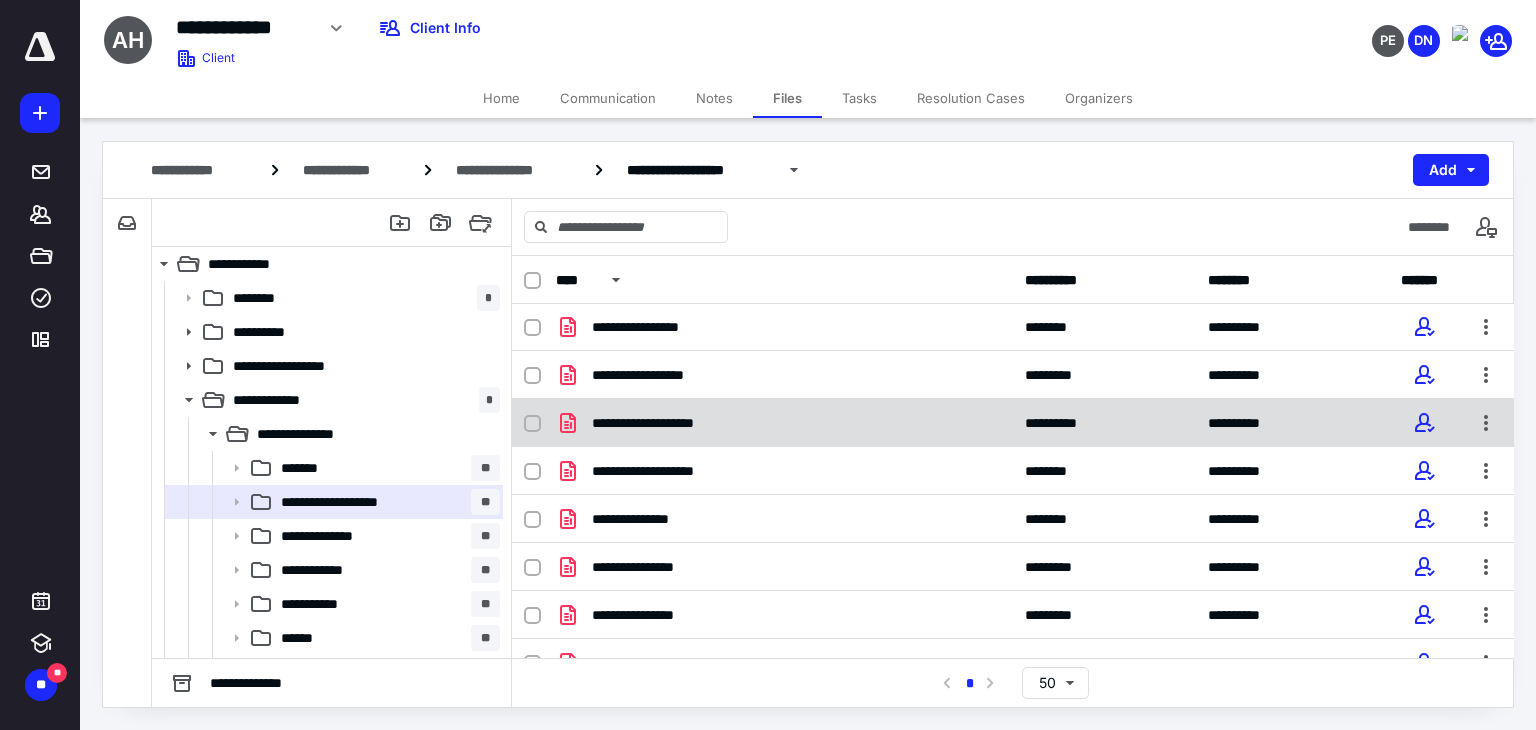 scroll, scrollTop: 0, scrollLeft: 0, axis: both 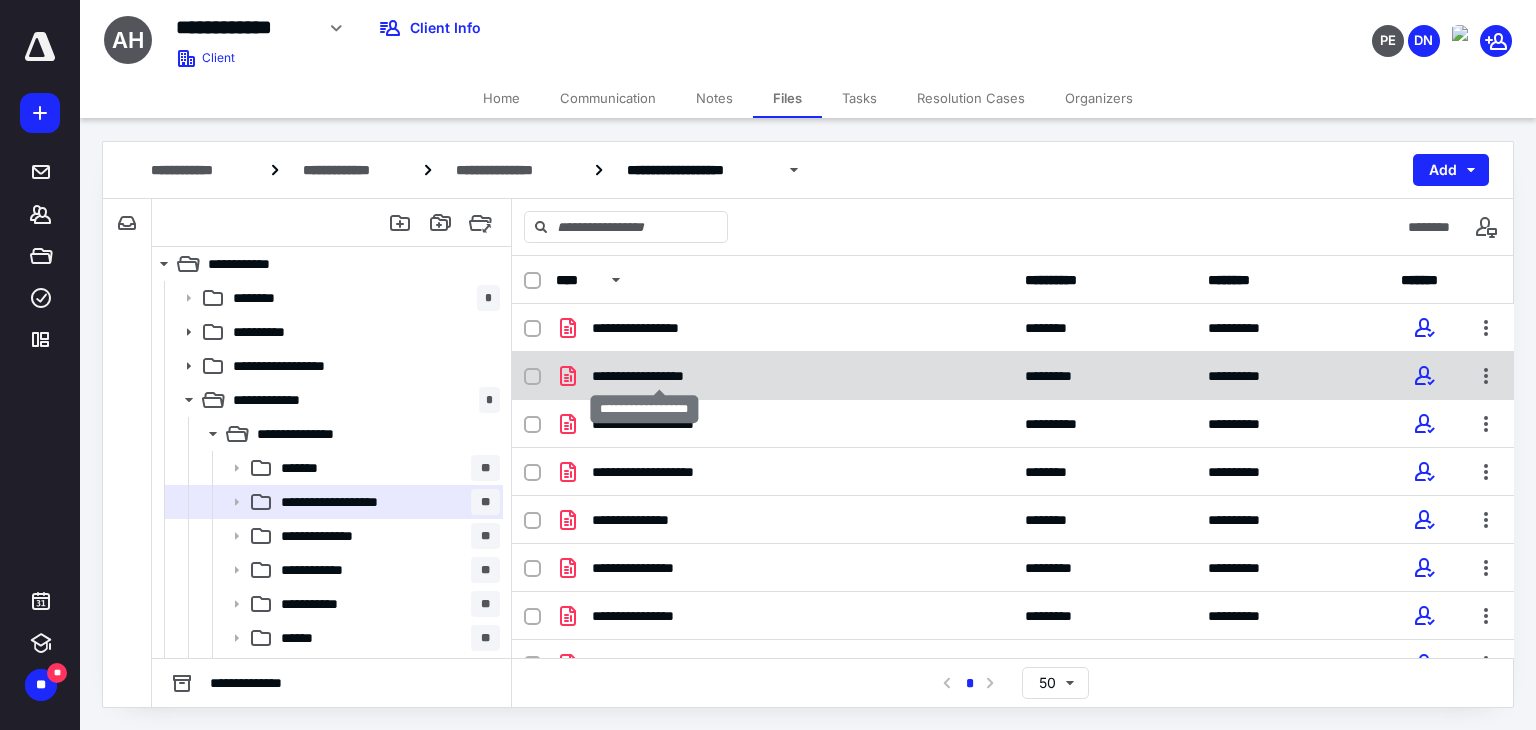 click on "**********" at bounding box center [659, 376] 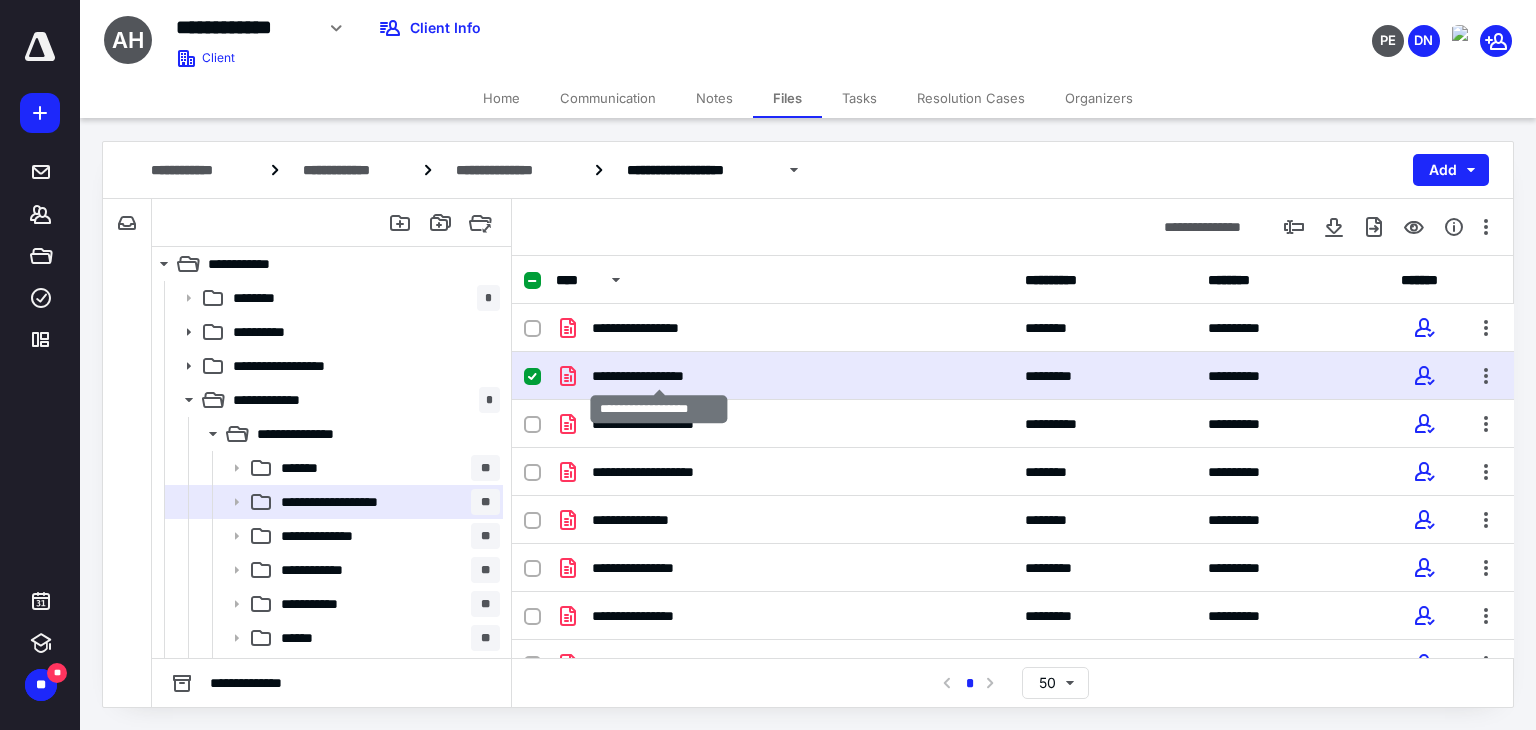 click on "**********" at bounding box center (659, 376) 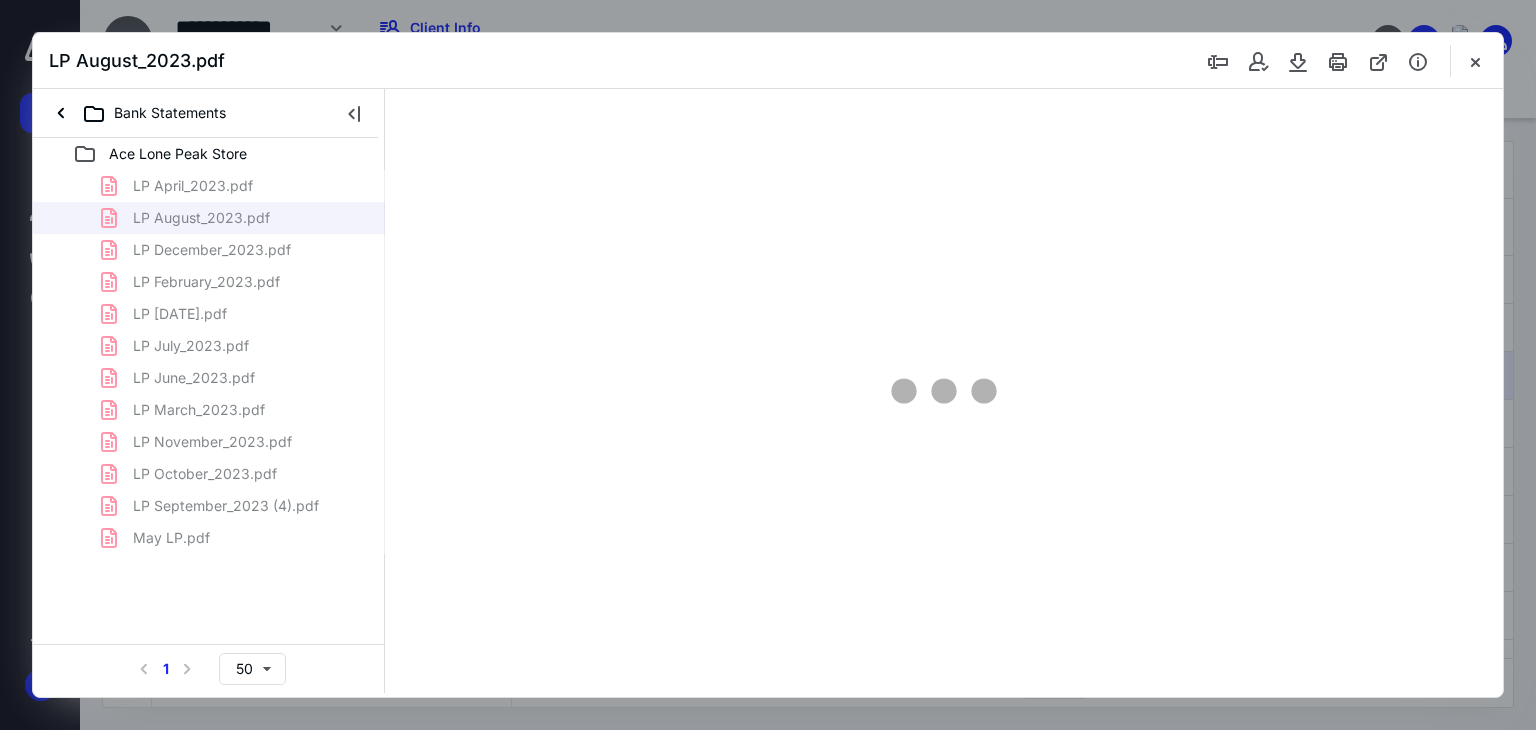 scroll, scrollTop: 0, scrollLeft: 0, axis: both 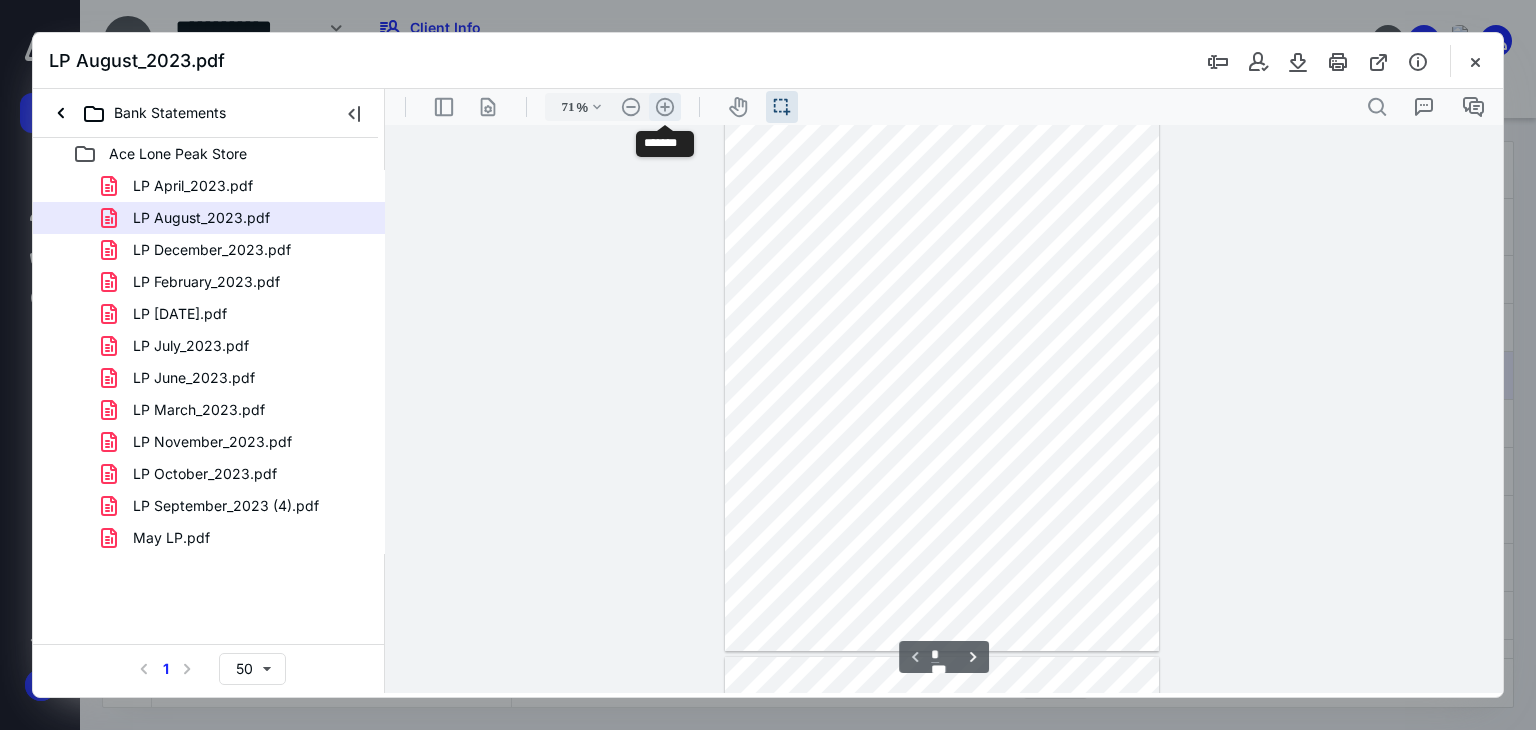click on ".cls-1{fill:#abb0c4;} icon - header - zoom - in - line" at bounding box center [665, 107] 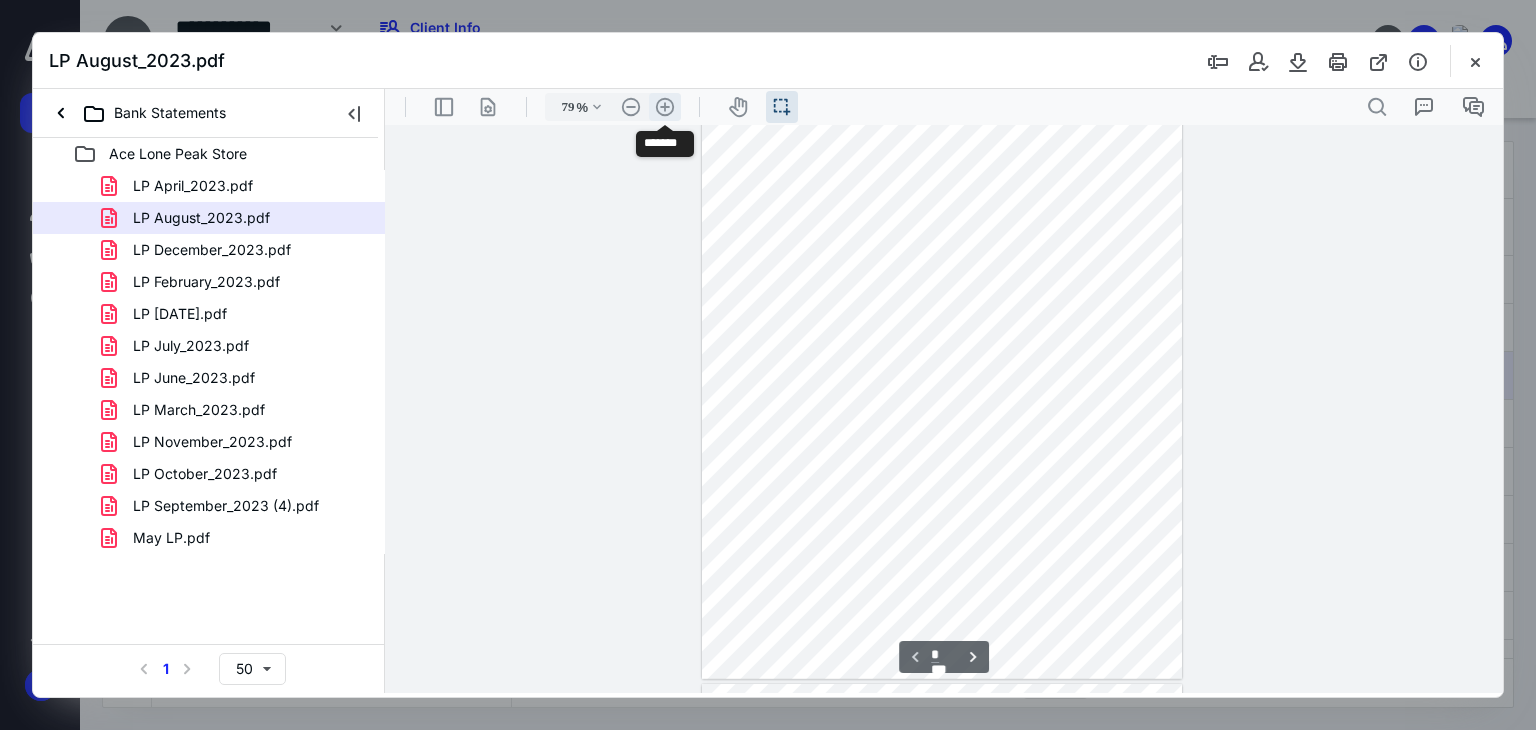 click on ".cls-1{fill:#abb0c4;} icon - header - zoom - in - line" at bounding box center [665, 107] 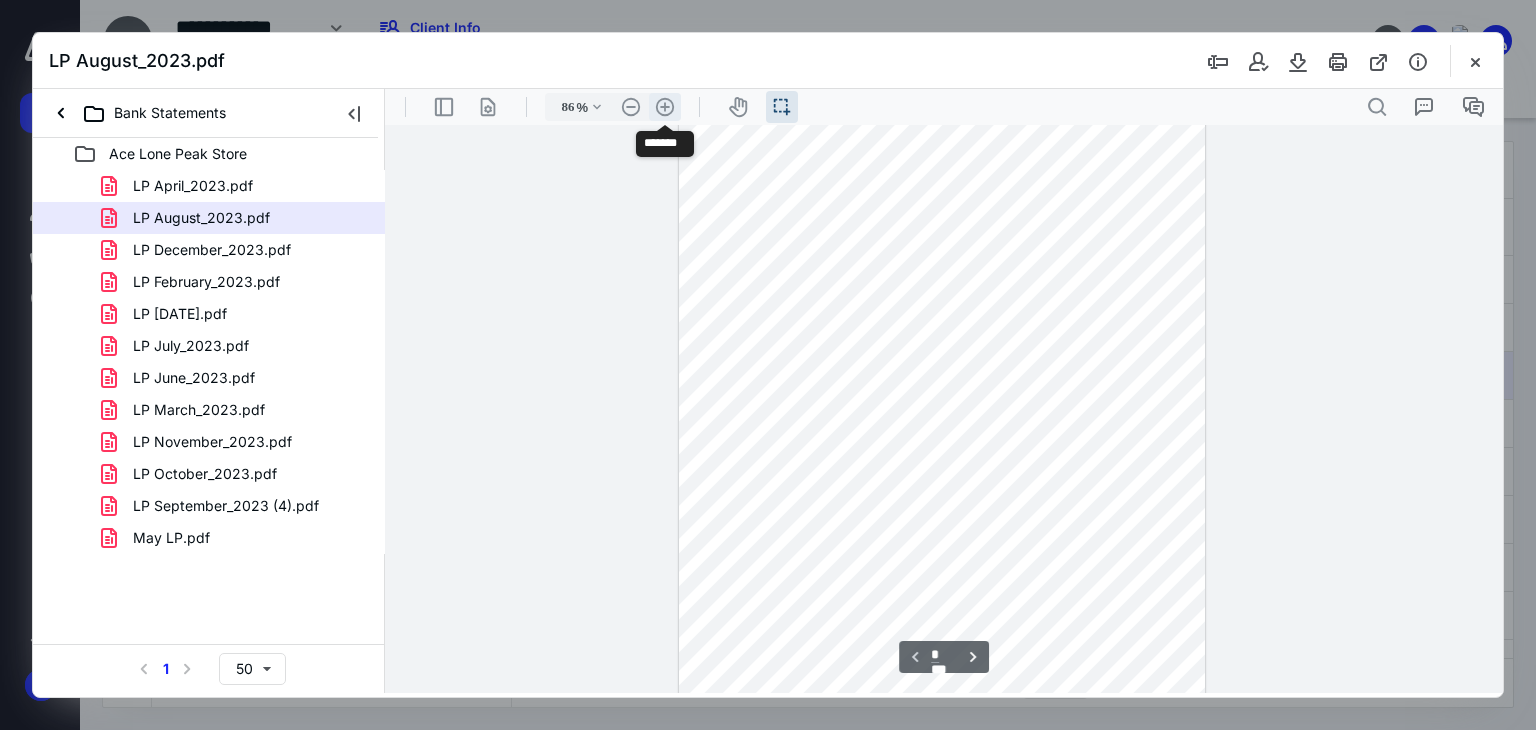 click on ".cls-1{fill:#abb0c4;} icon - header - zoom - in - line" at bounding box center (665, 107) 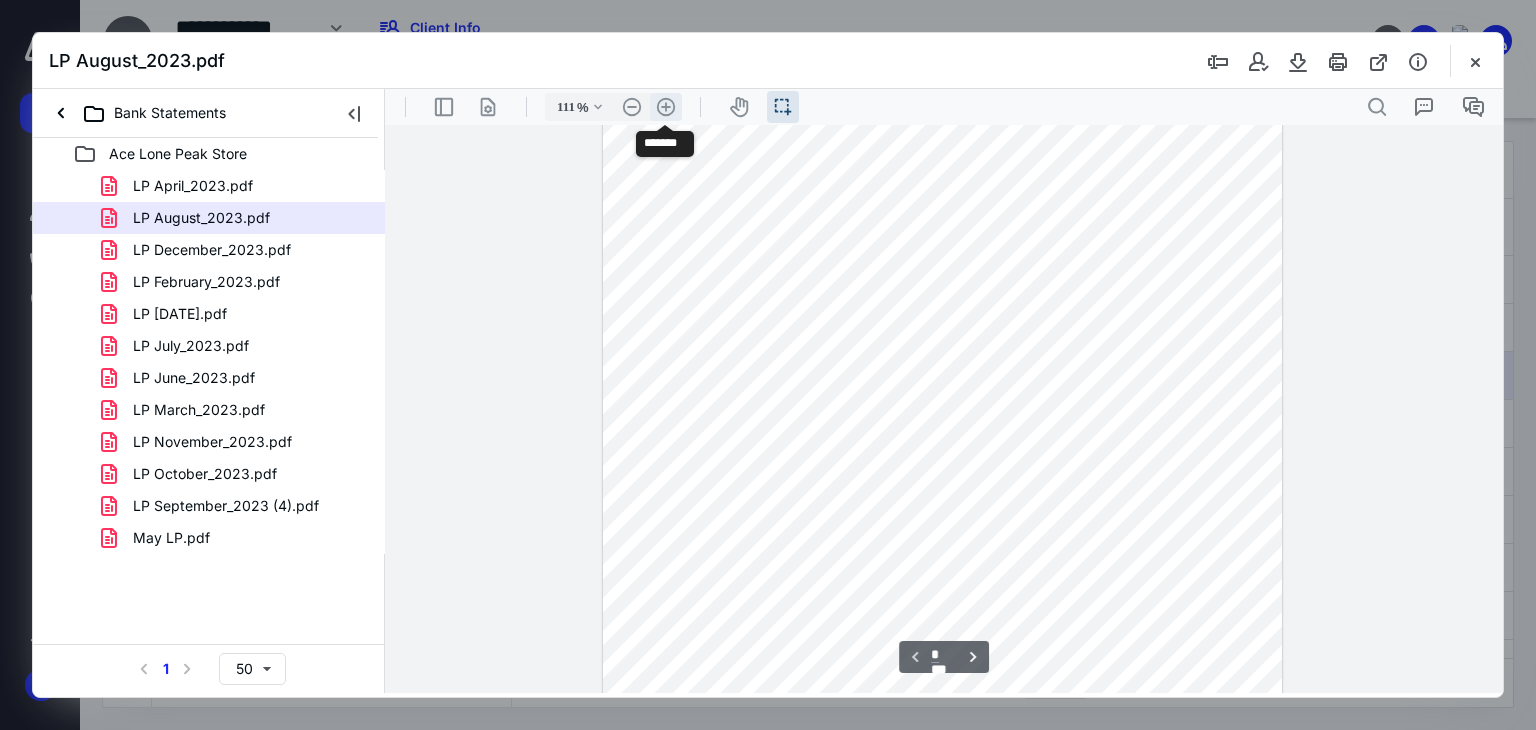 click on ".cls-1{fill:#abb0c4;} icon - header - zoom - in - line" at bounding box center (666, 107) 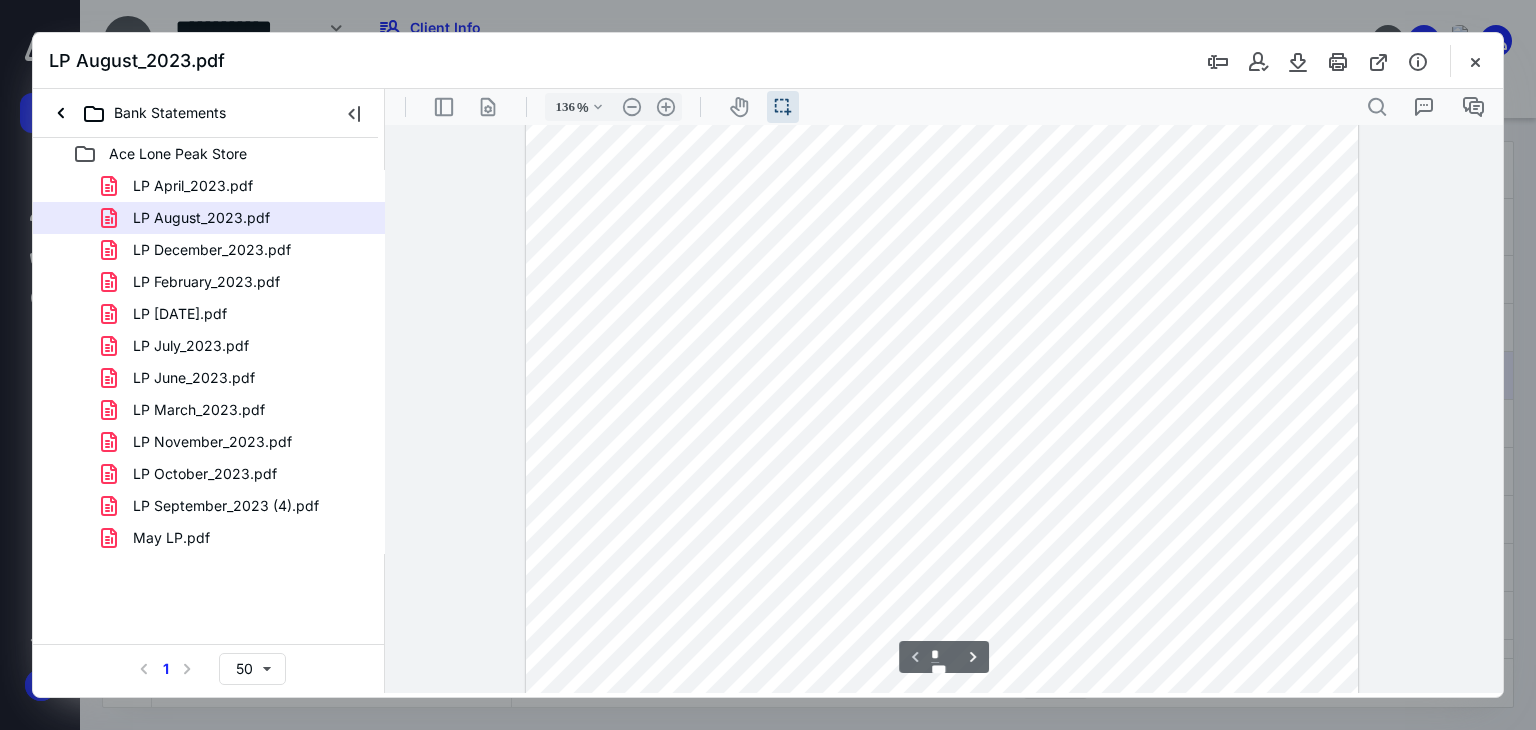scroll, scrollTop: 0, scrollLeft: 0, axis: both 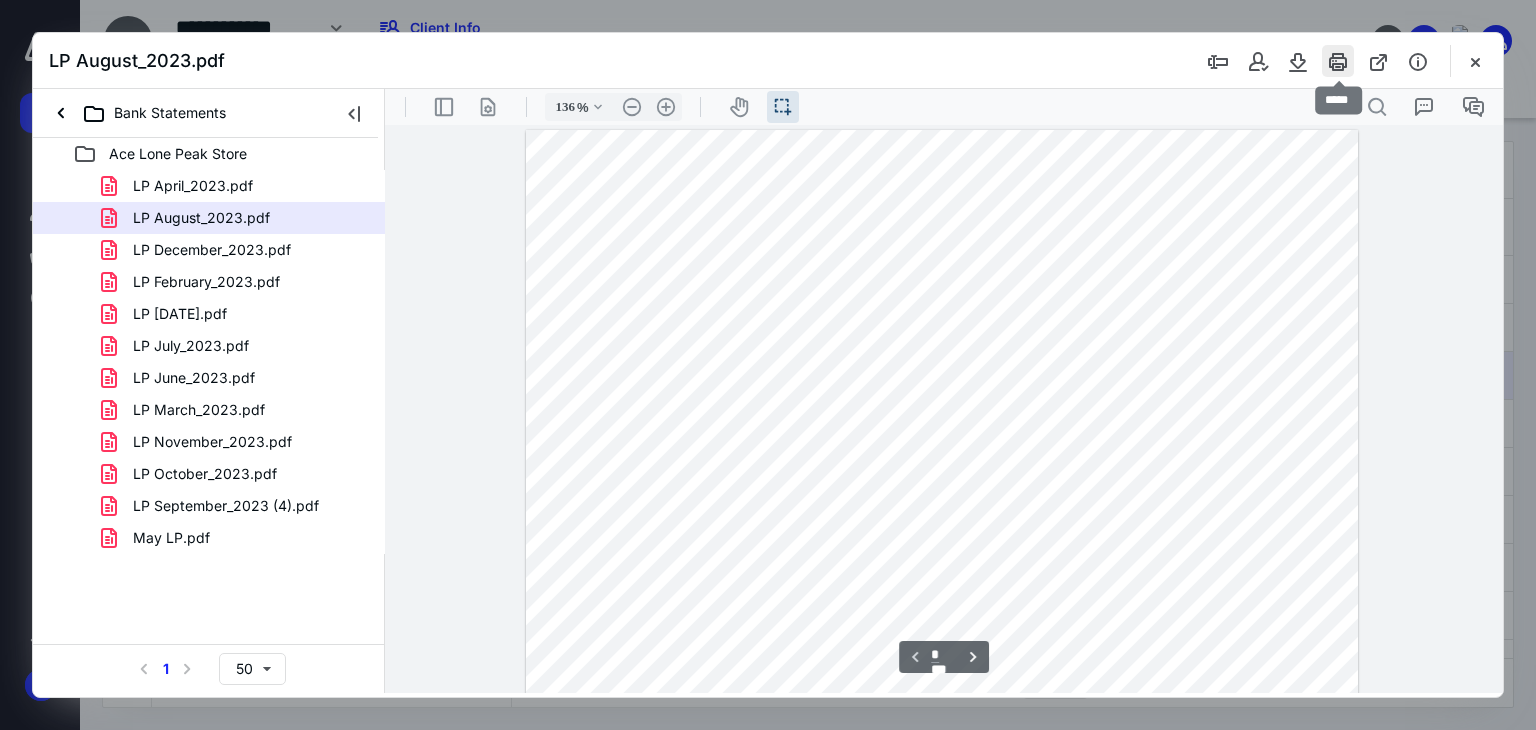 click at bounding box center [1338, 61] 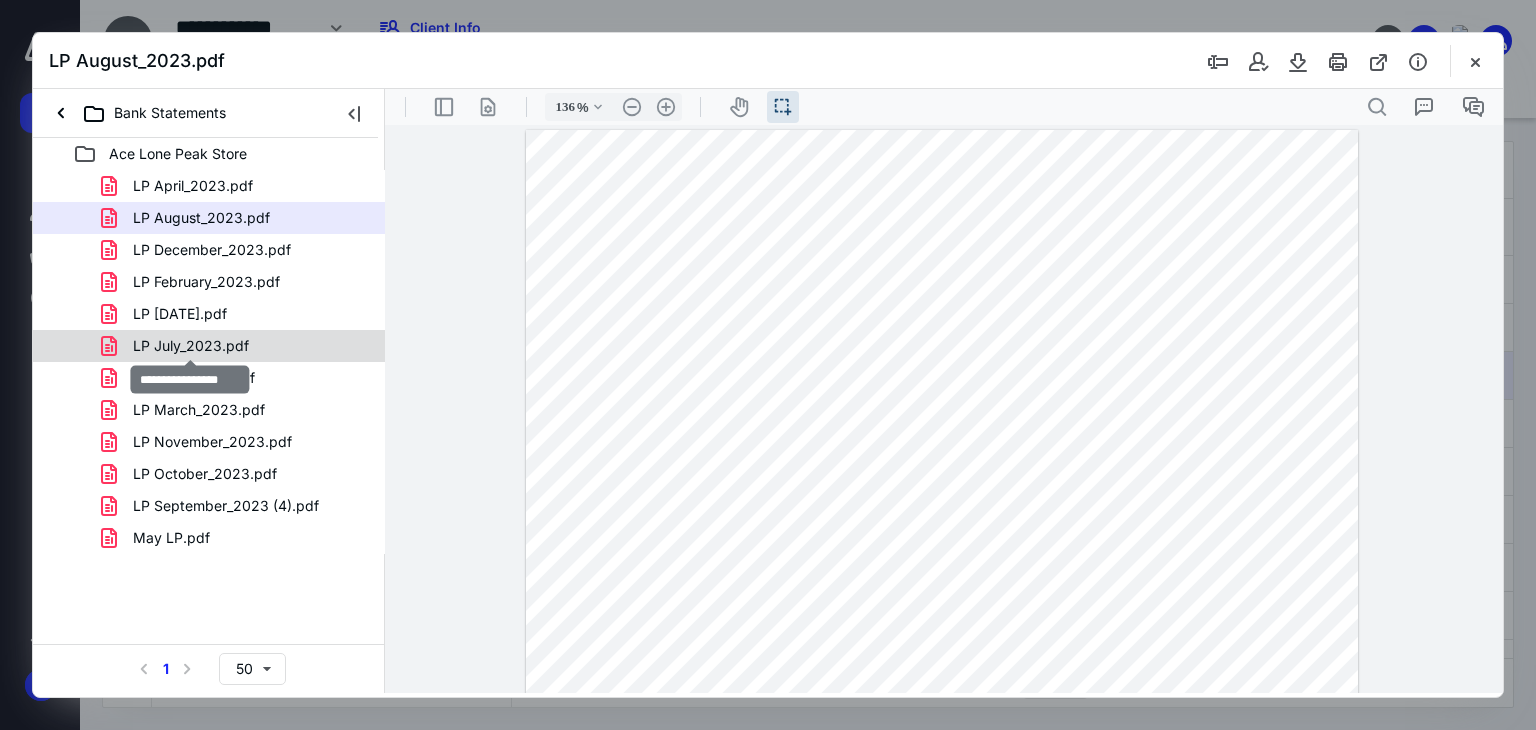 click on "LP July_2023.pdf" at bounding box center [191, 346] 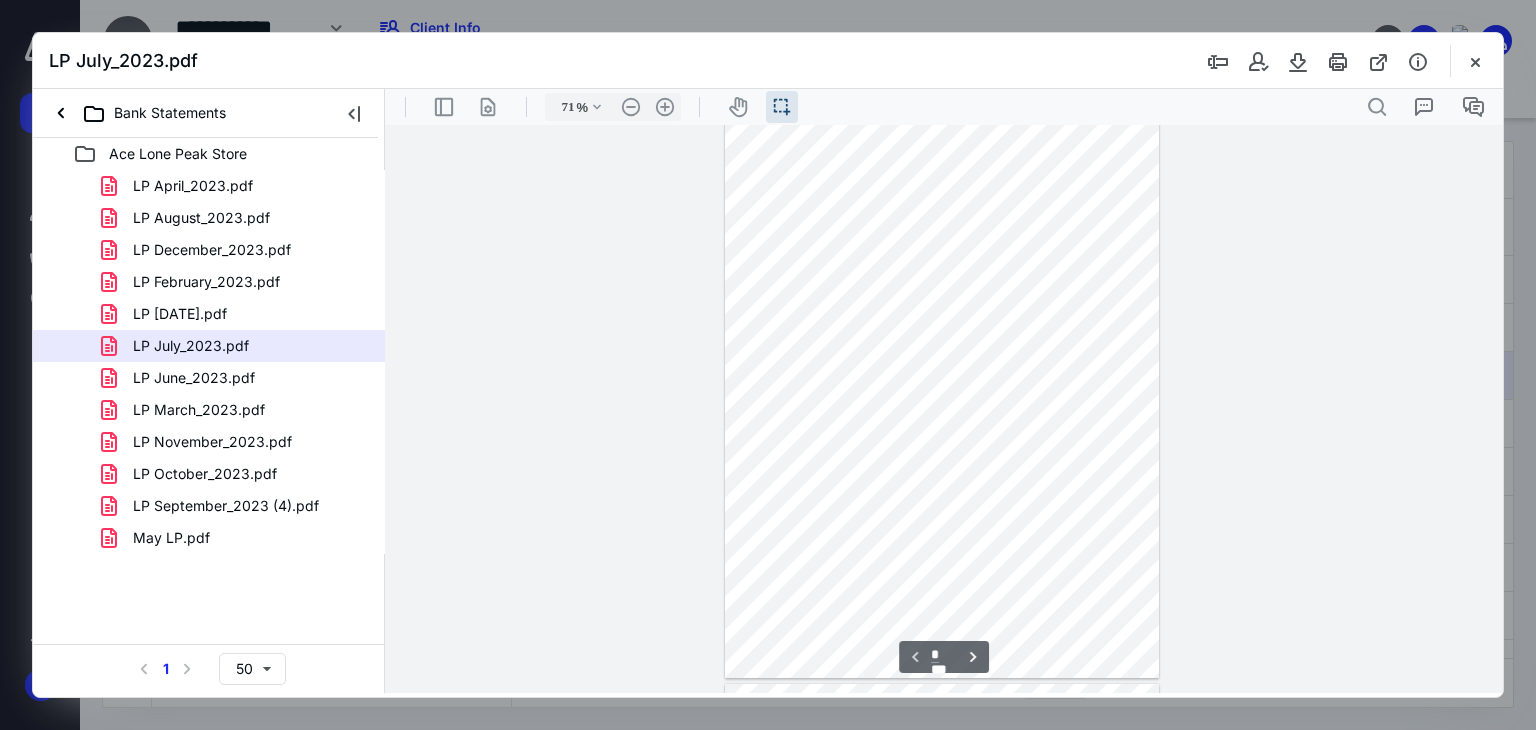scroll, scrollTop: 0, scrollLeft: 0, axis: both 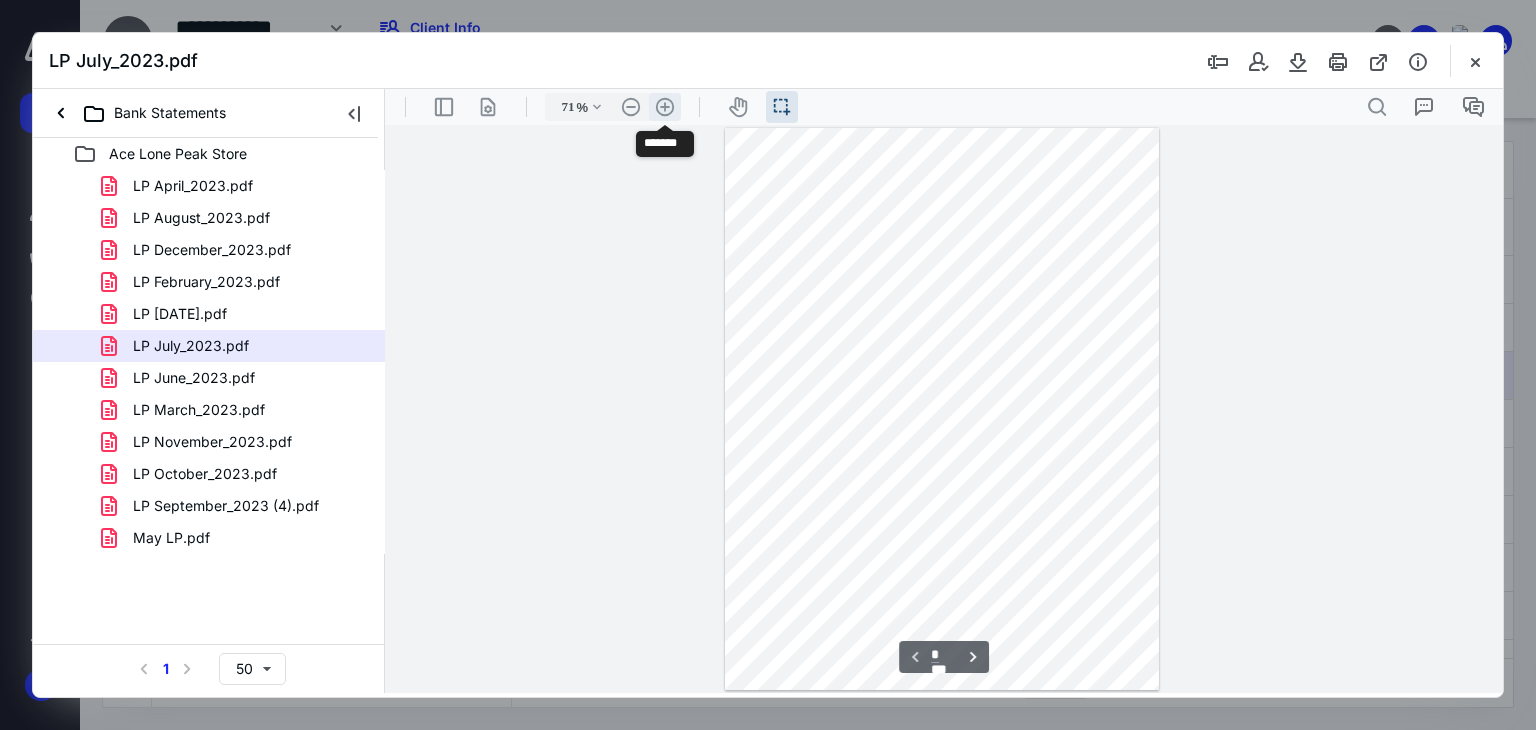click on ".cls-1{fill:#abb0c4;} icon - header - zoom - in - line" at bounding box center (665, 107) 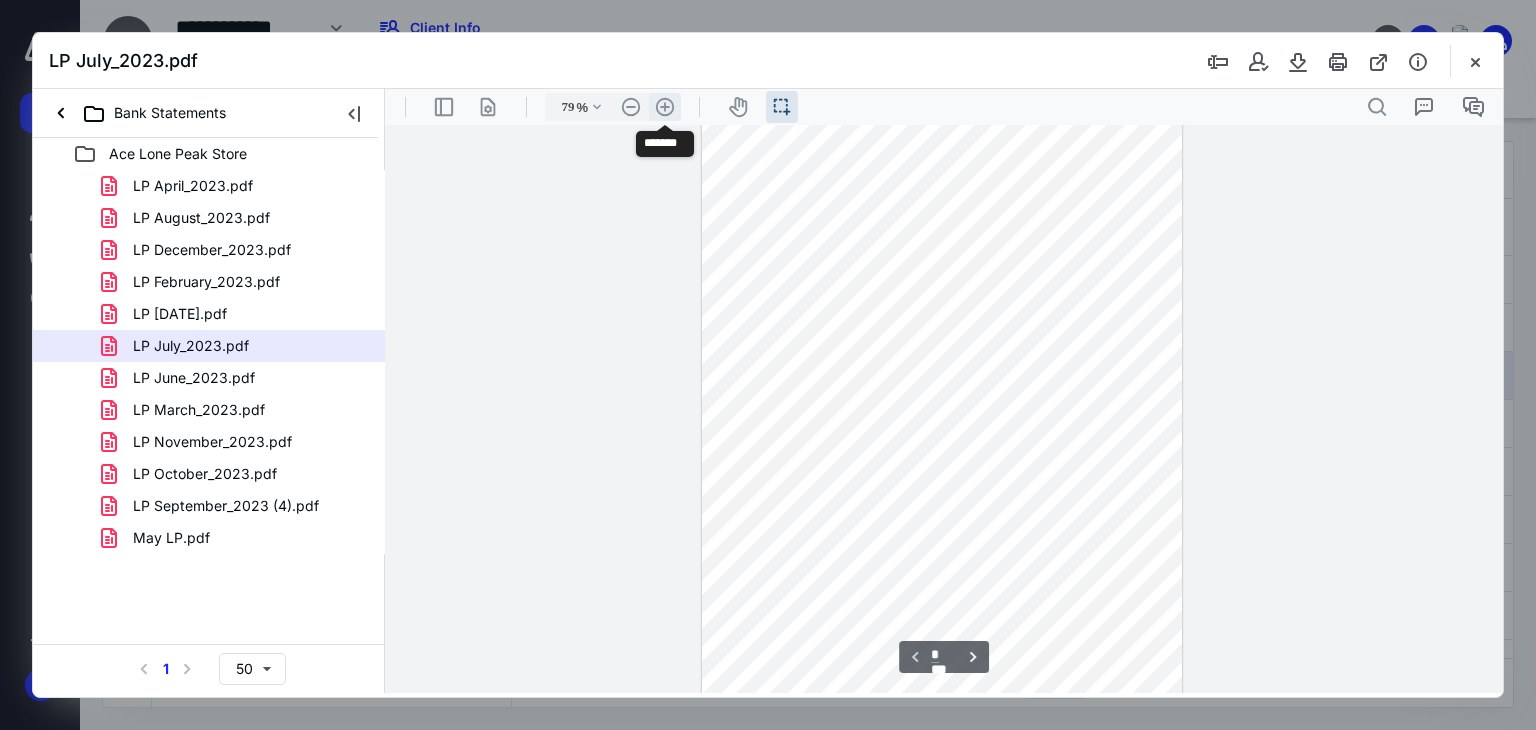 click on ".cls-1{fill:#abb0c4;} icon - header - zoom - in - line" at bounding box center [665, 107] 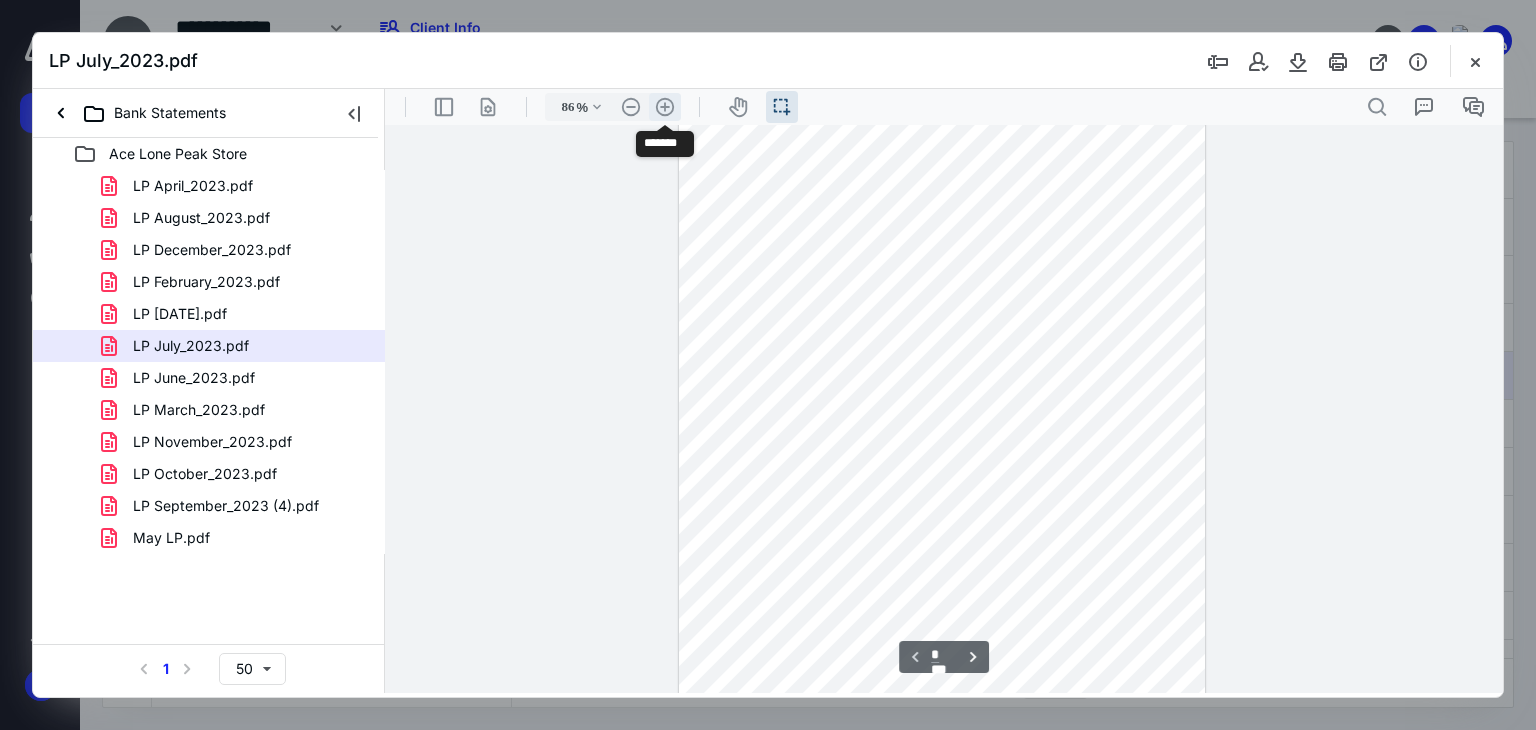 click on ".cls-1{fill:#abb0c4;} icon - header - zoom - in - line" at bounding box center [665, 107] 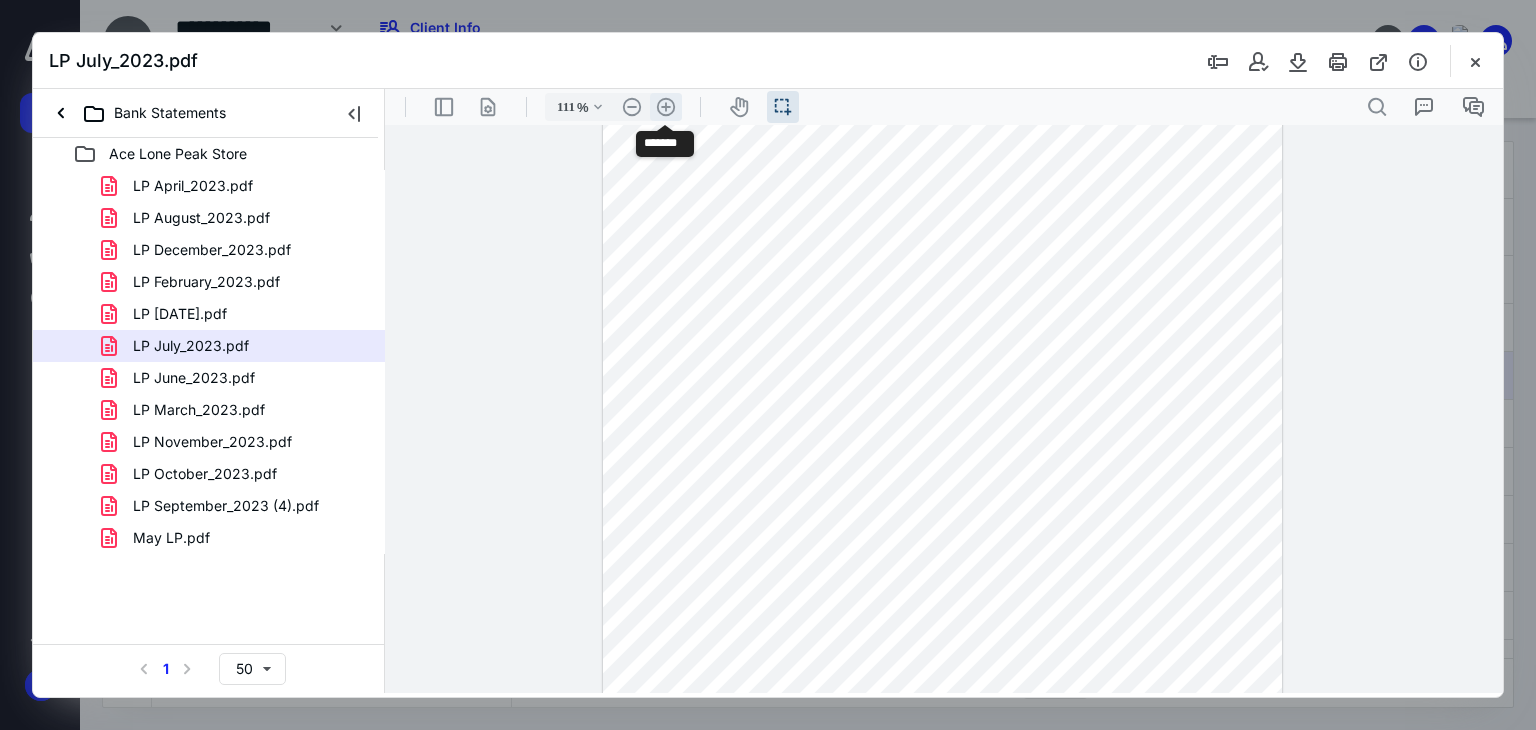 click on ".cls-1{fill:#abb0c4;} icon - header - zoom - in - line" at bounding box center [666, 107] 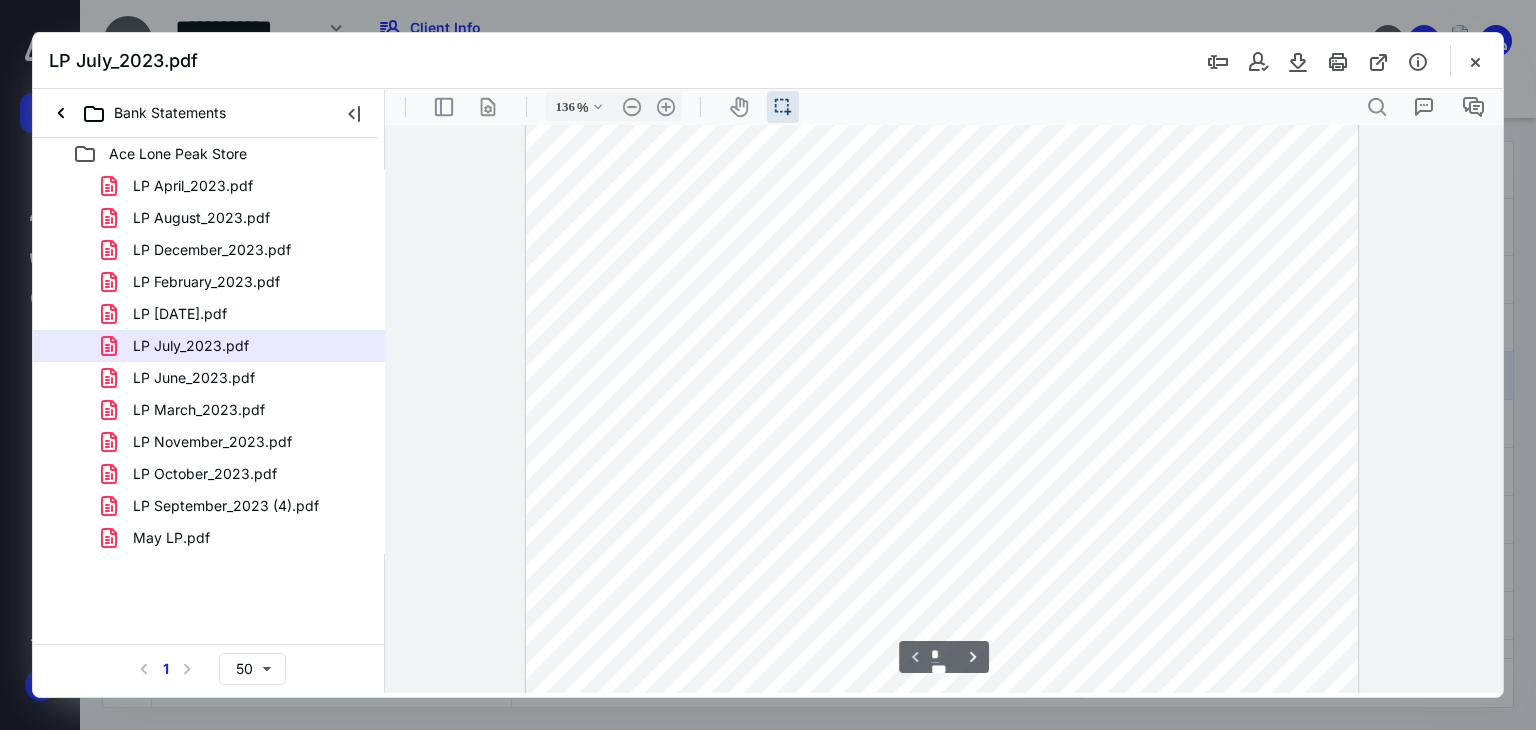 scroll, scrollTop: 0, scrollLeft: 0, axis: both 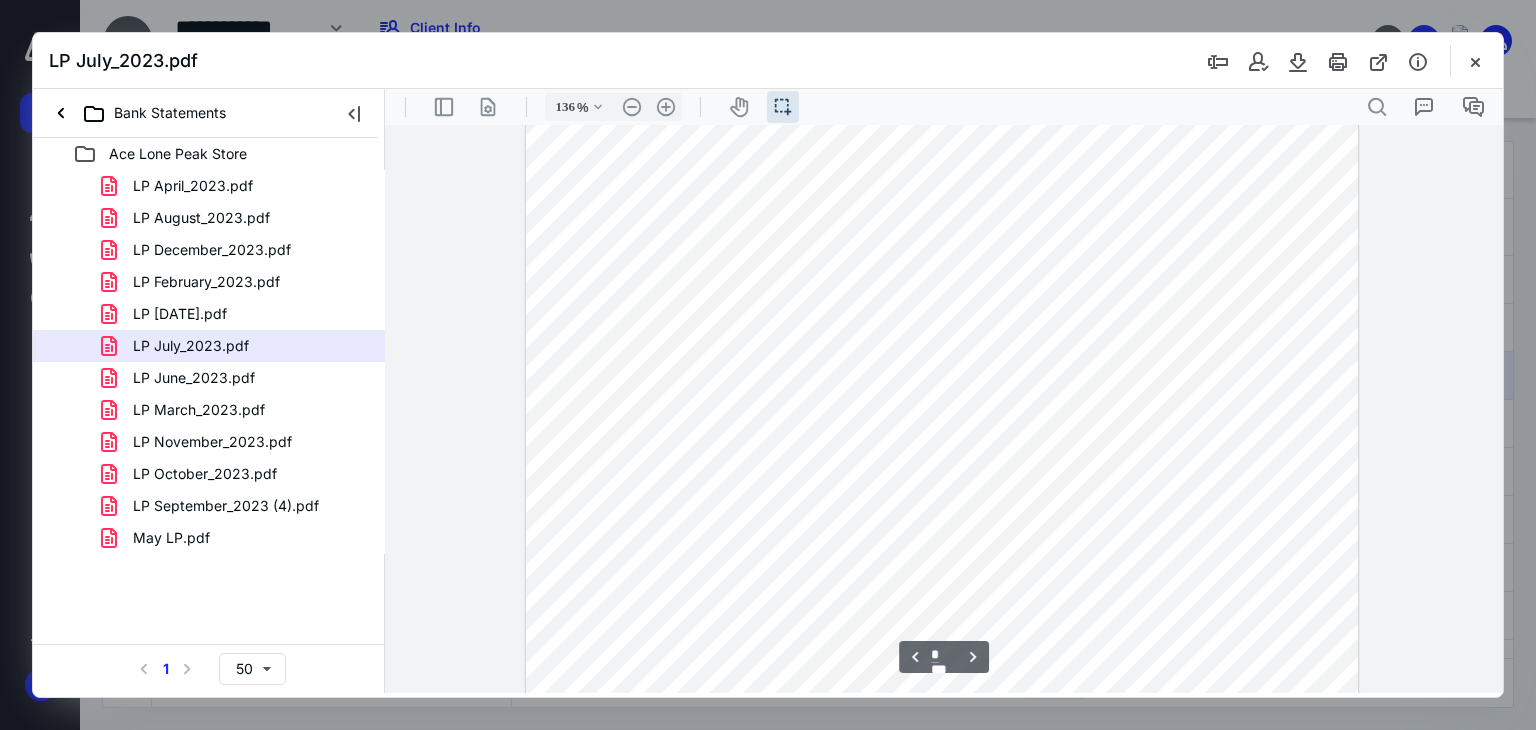 type on "*" 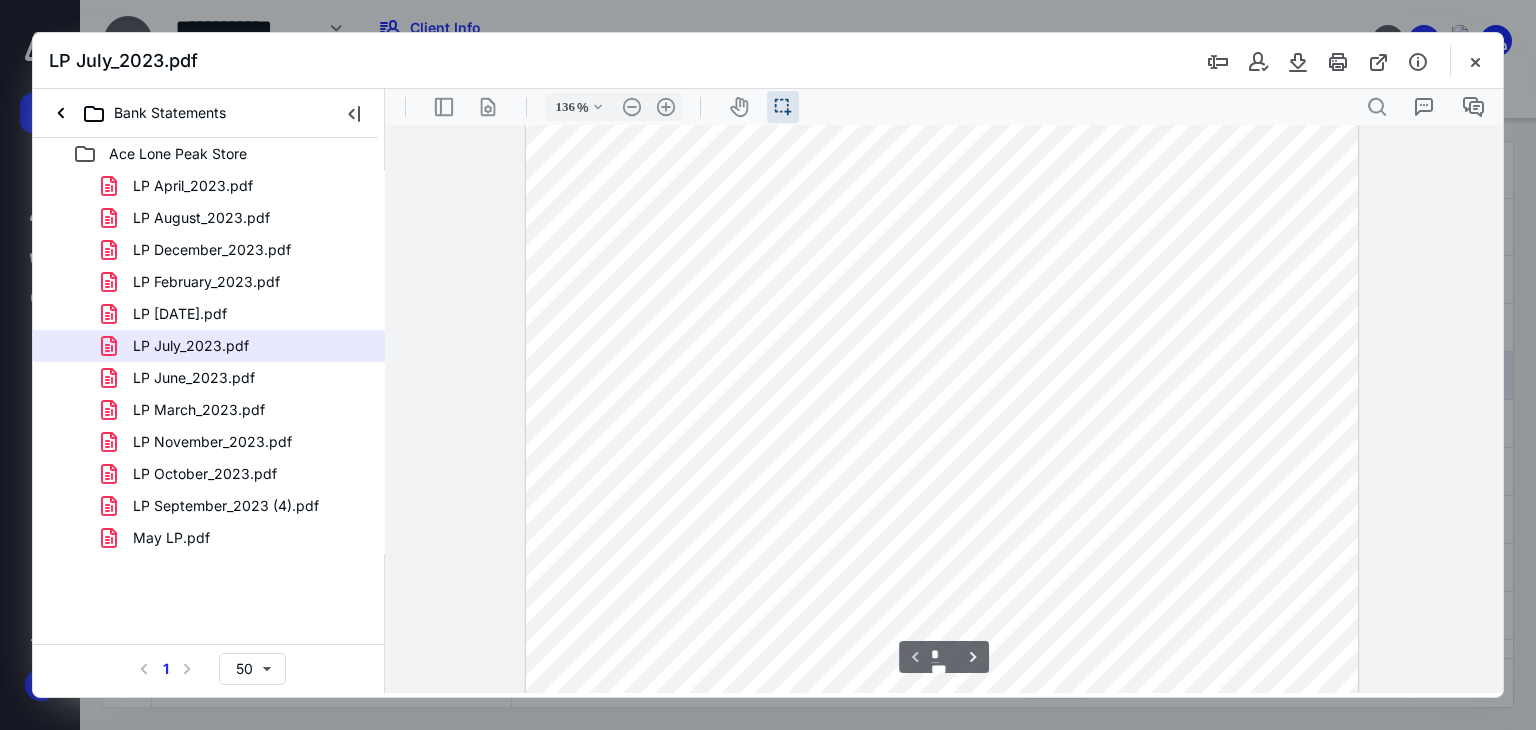scroll, scrollTop: 0, scrollLeft: 0, axis: both 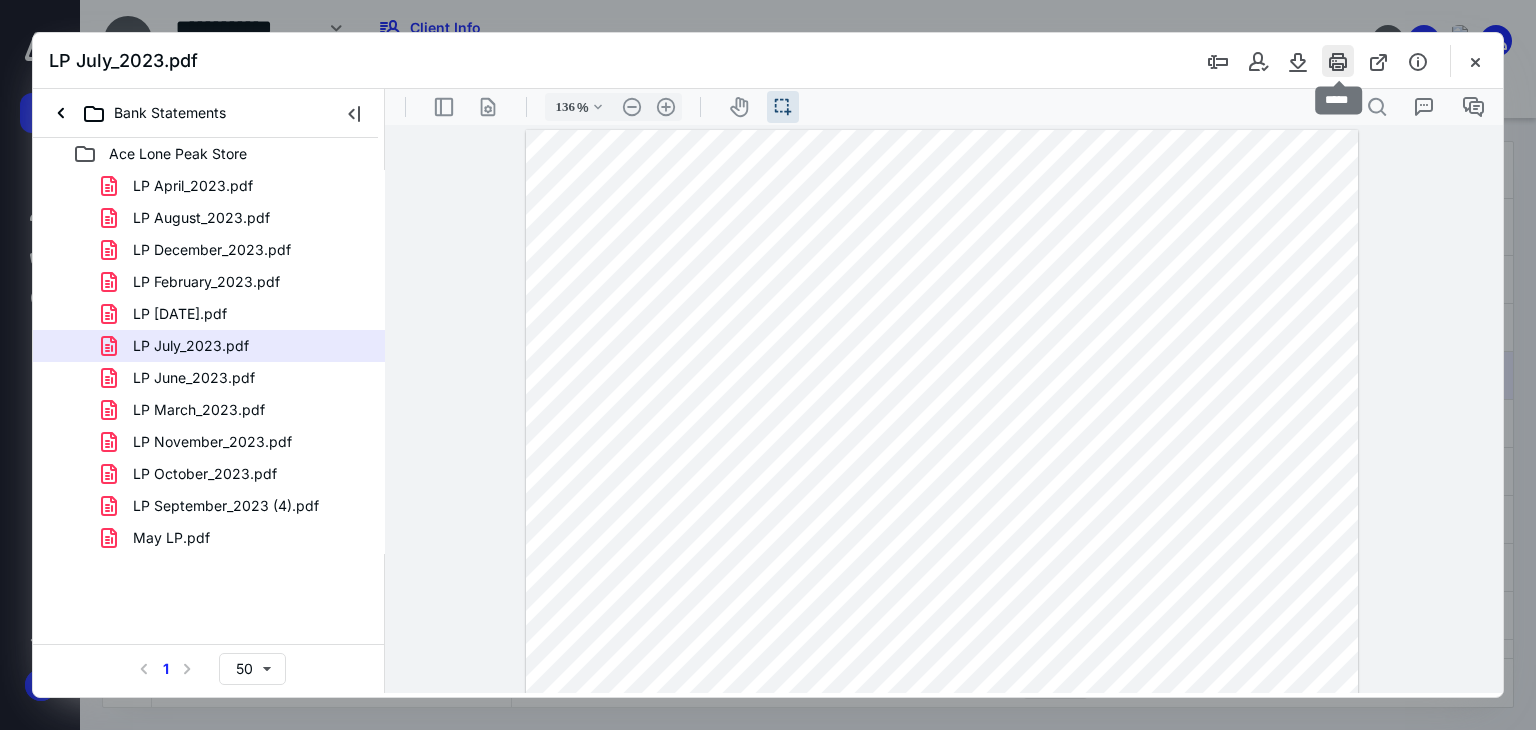 click at bounding box center [1338, 61] 